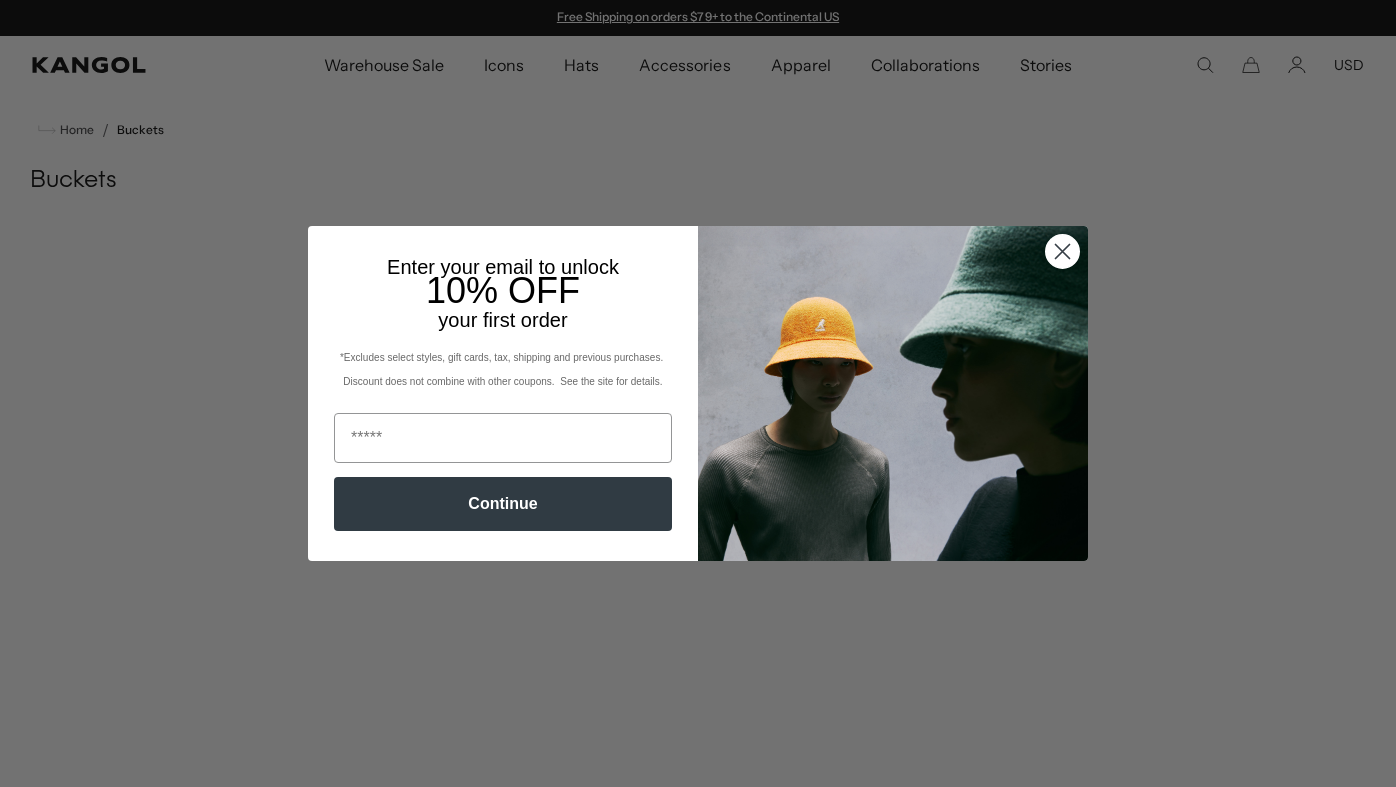 scroll, scrollTop: 0, scrollLeft: 0, axis: both 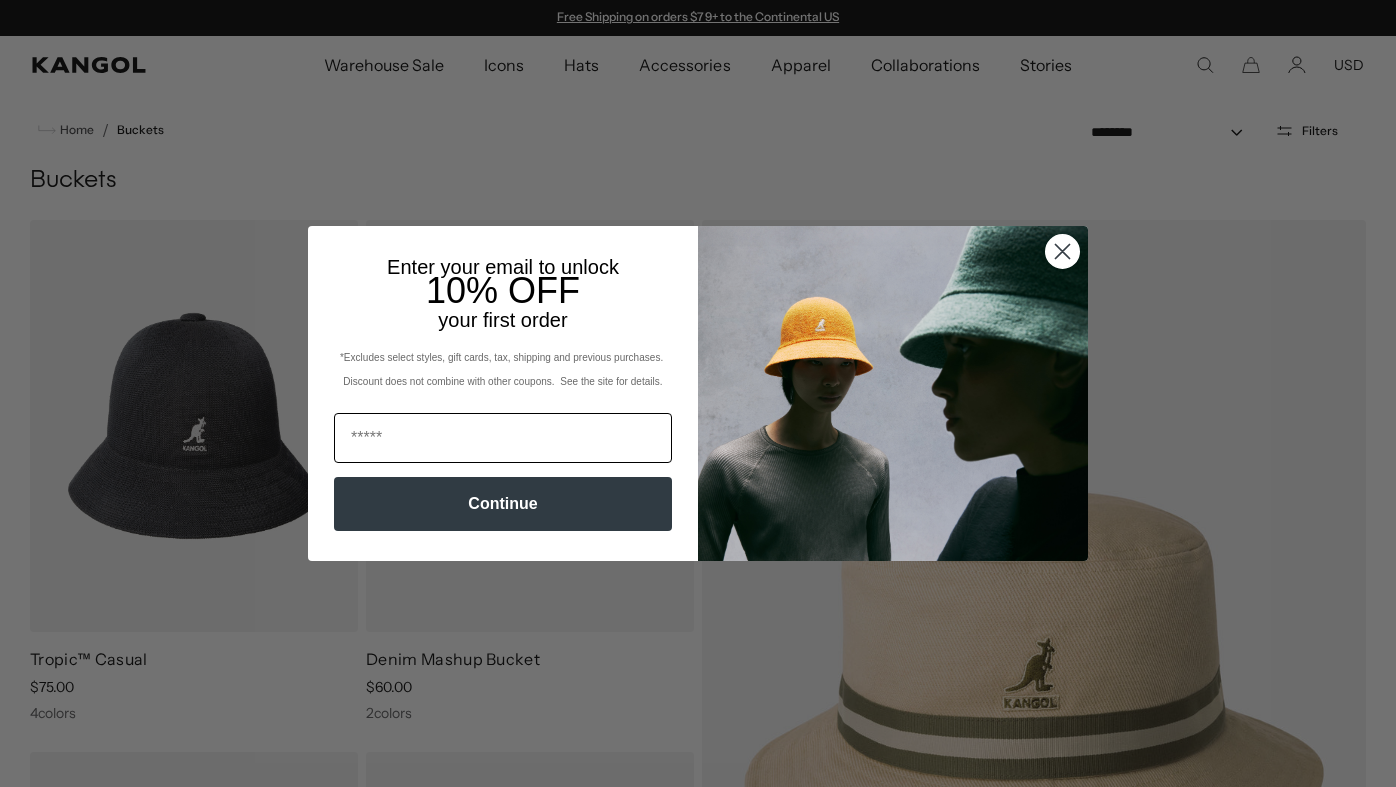 click at bounding box center (503, 438) 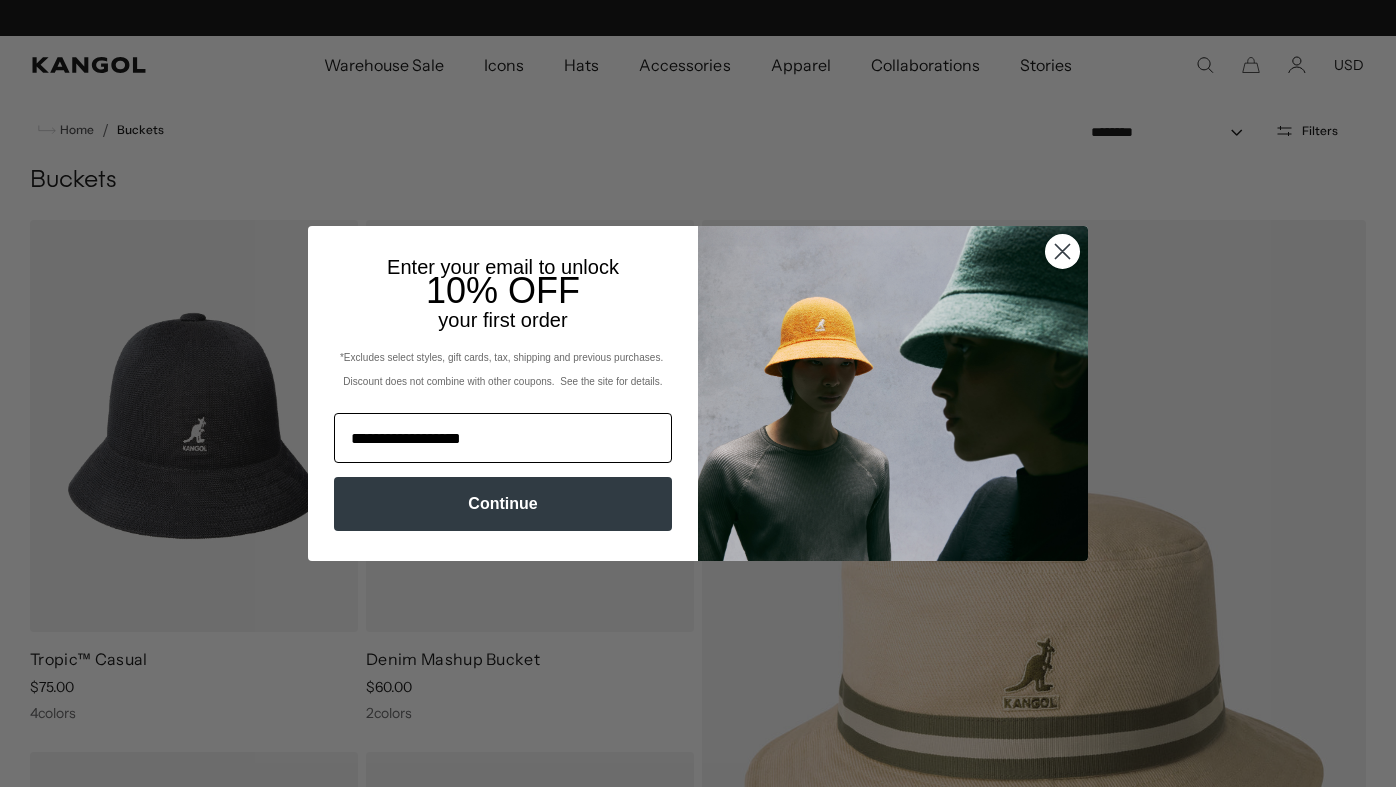 scroll, scrollTop: 0, scrollLeft: 0, axis: both 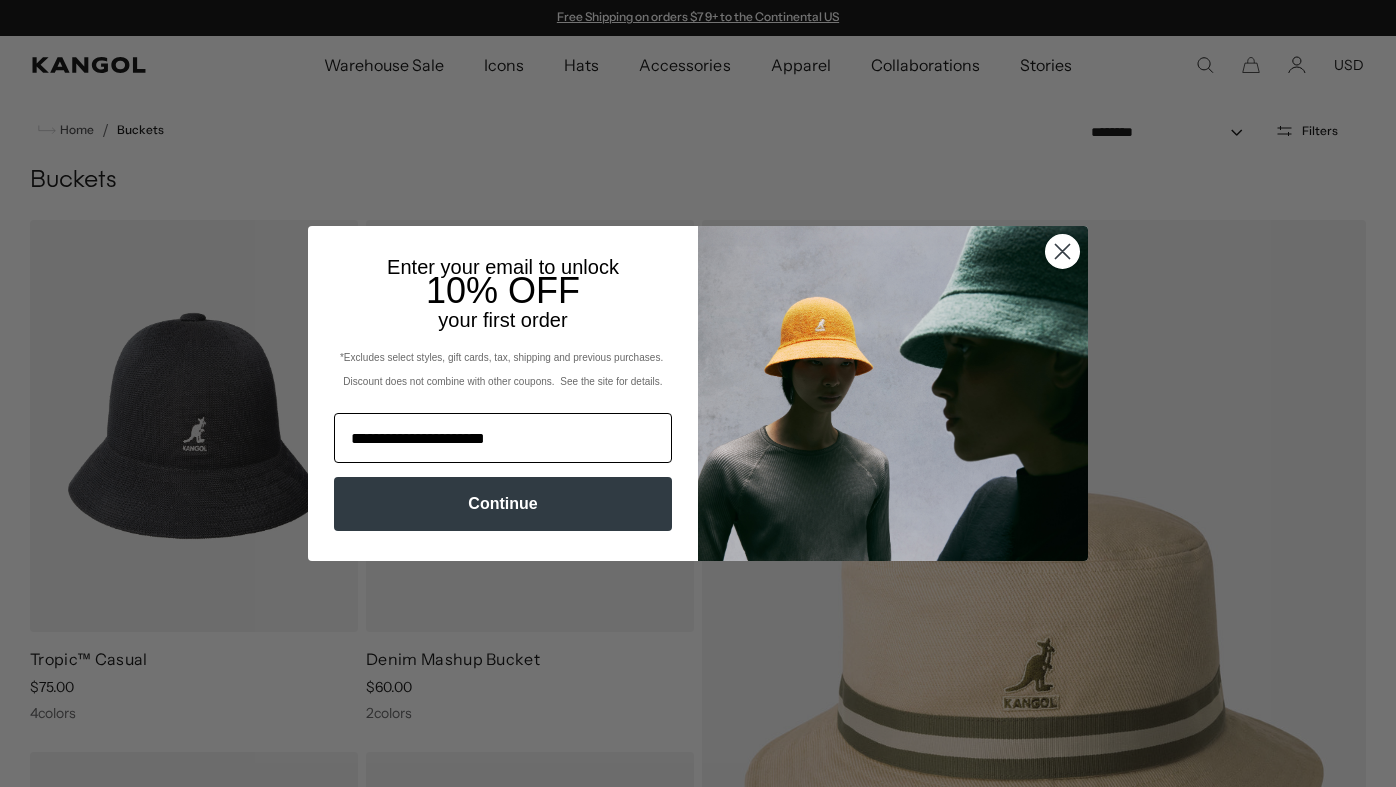 click on "**********" at bounding box center [503, 438] 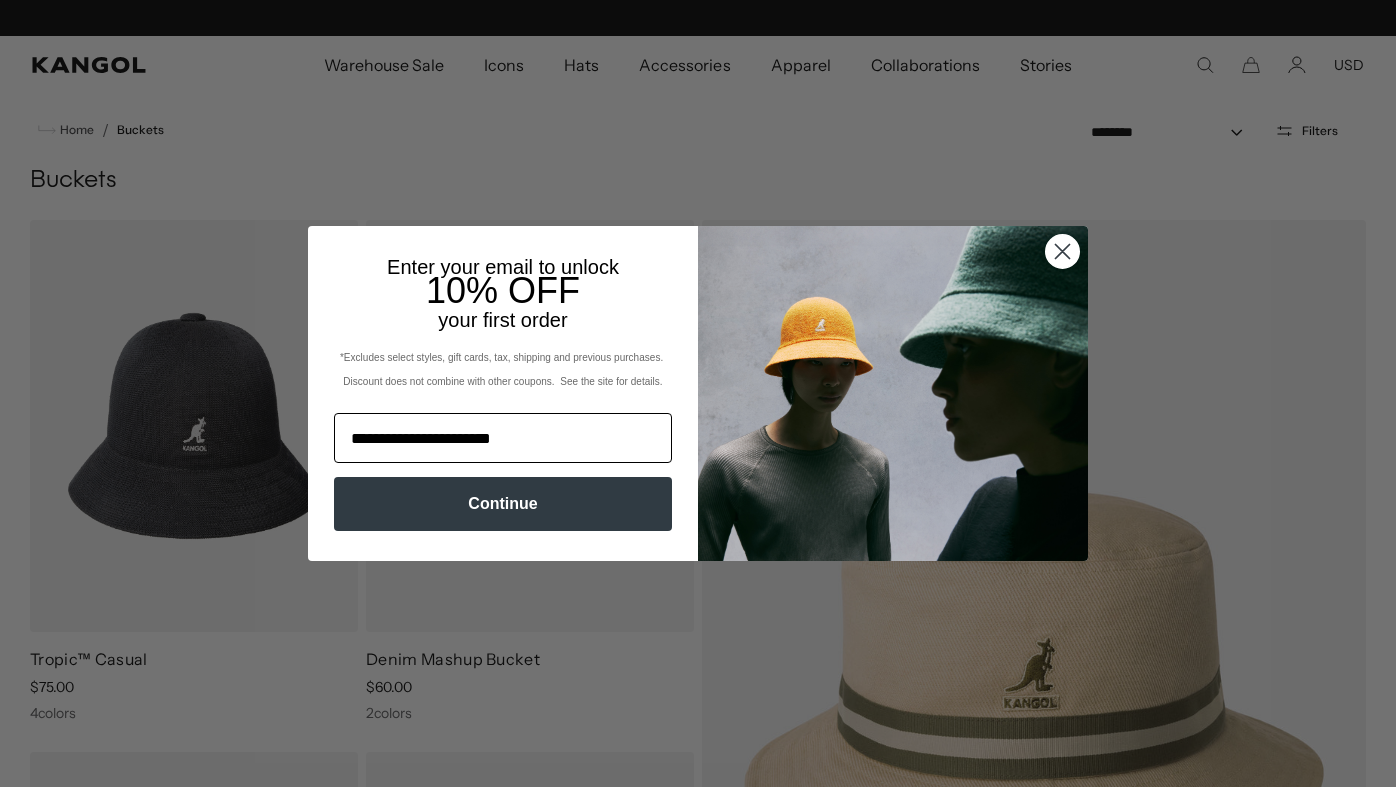 scroll, scrollTop: 0, scrollLeft: 412, axis: horizontal 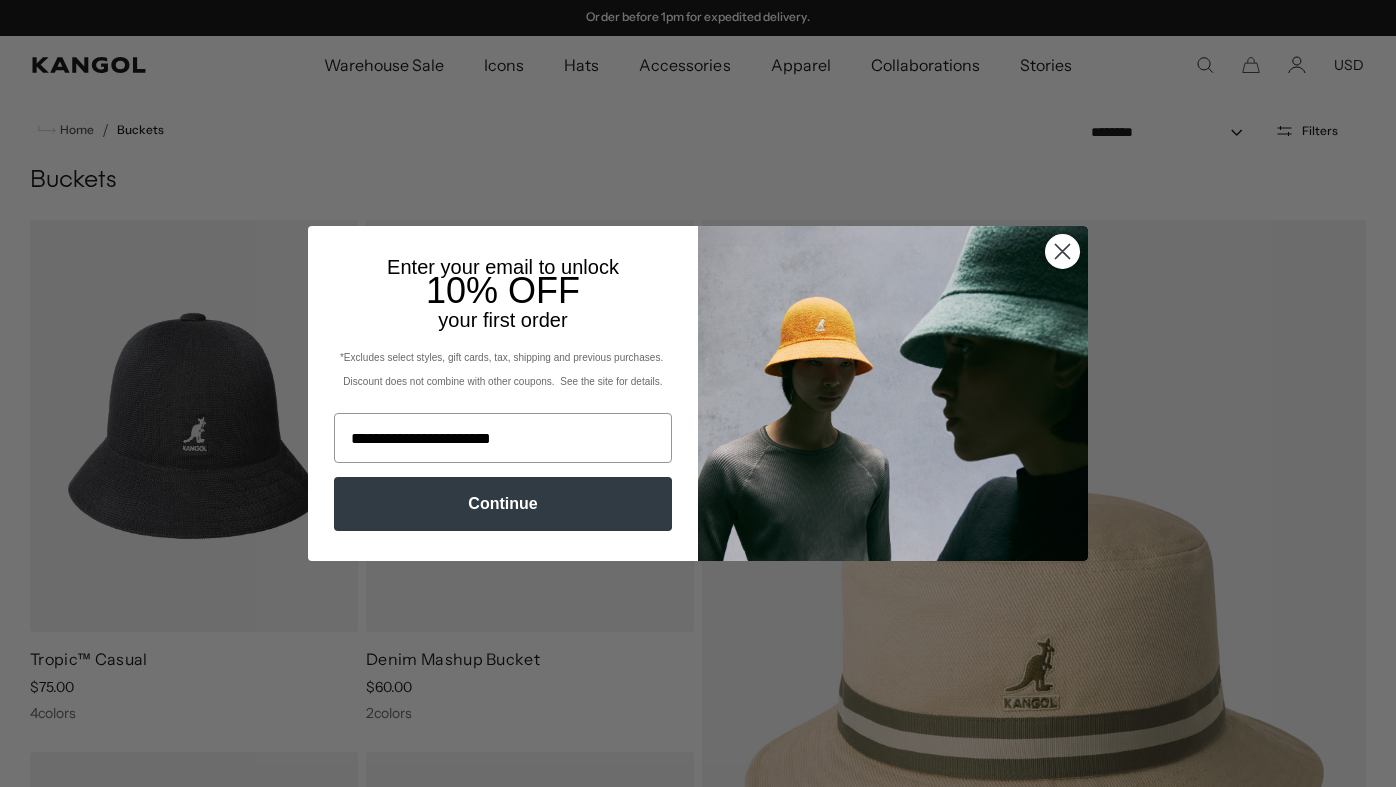 type on "**********" 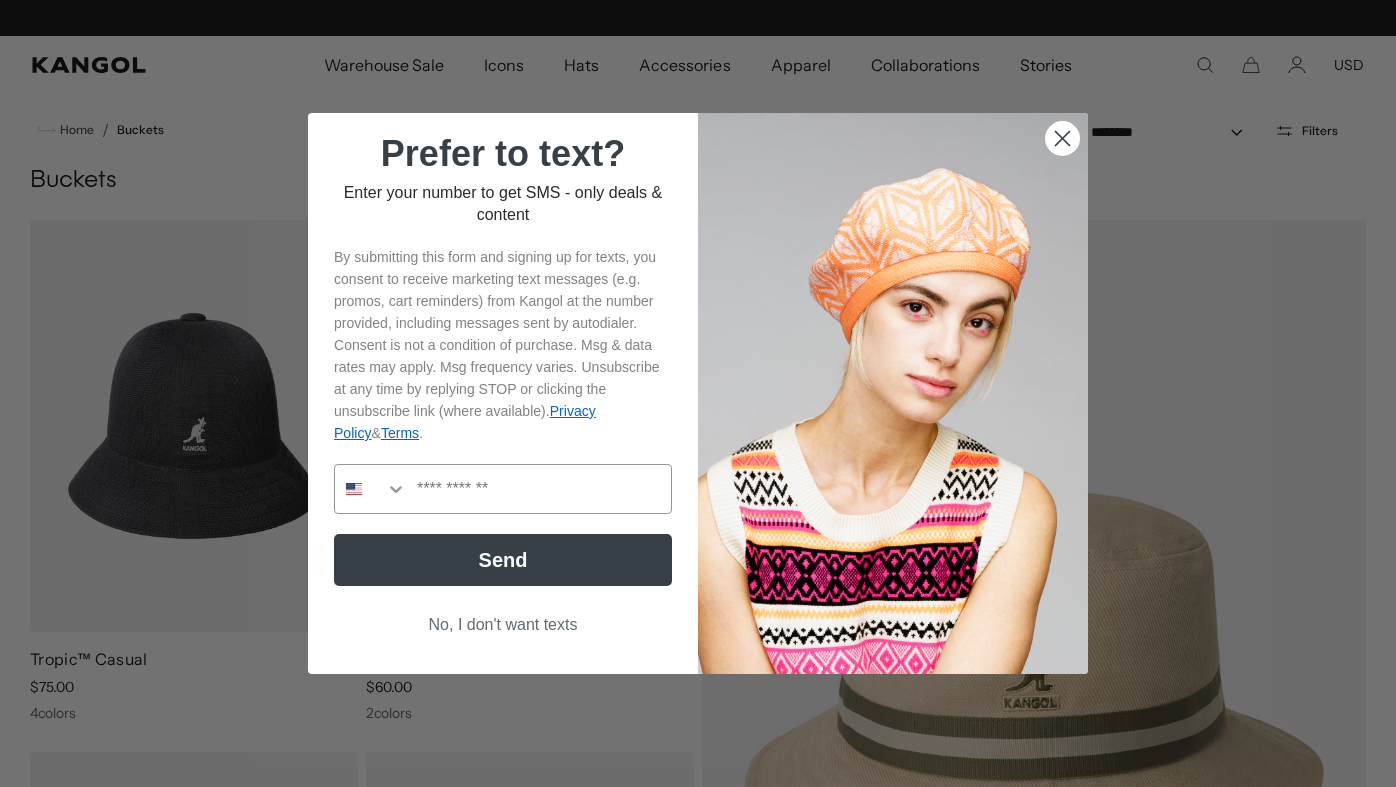 scroll, scrollTop: 17, scrollLeft: 0, axis: vertical 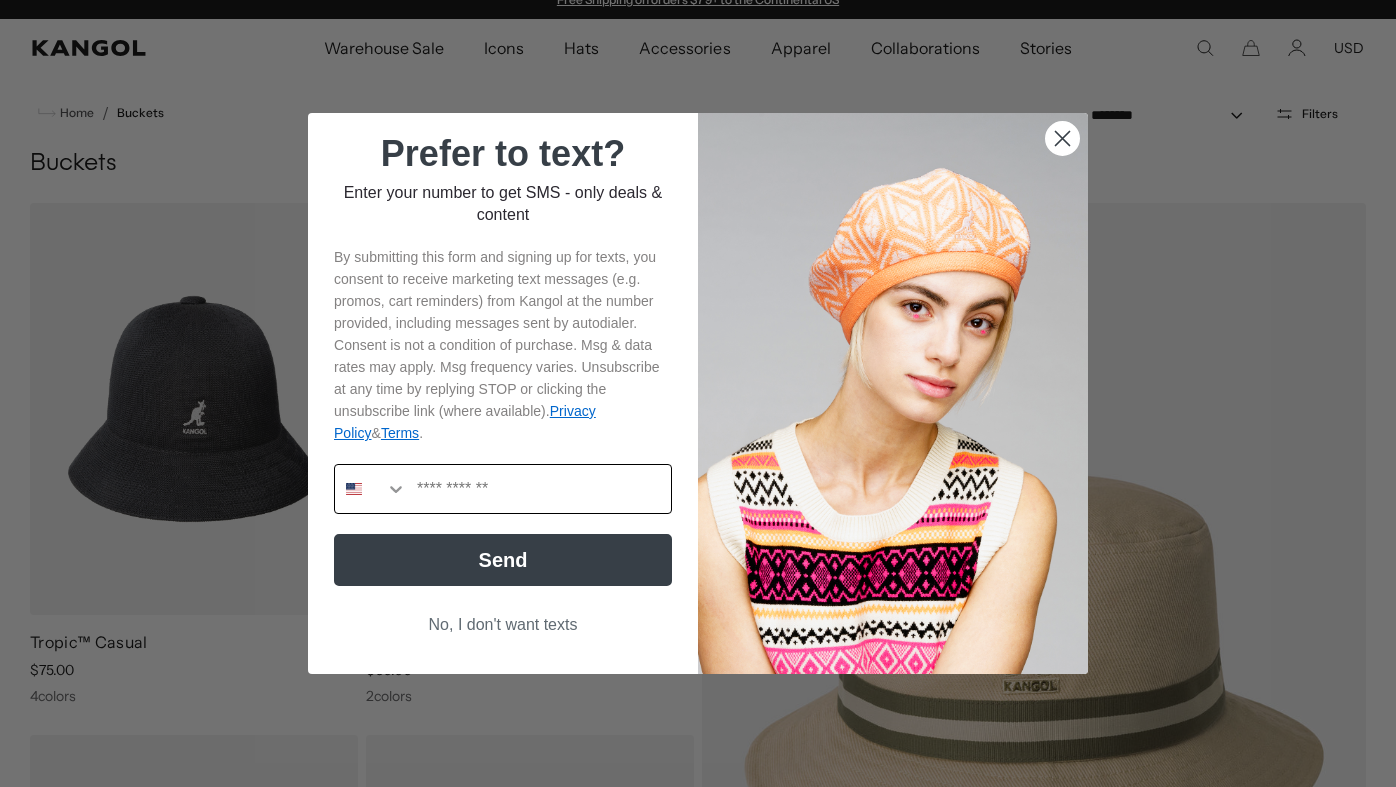 click at bounding box center [539, 489] 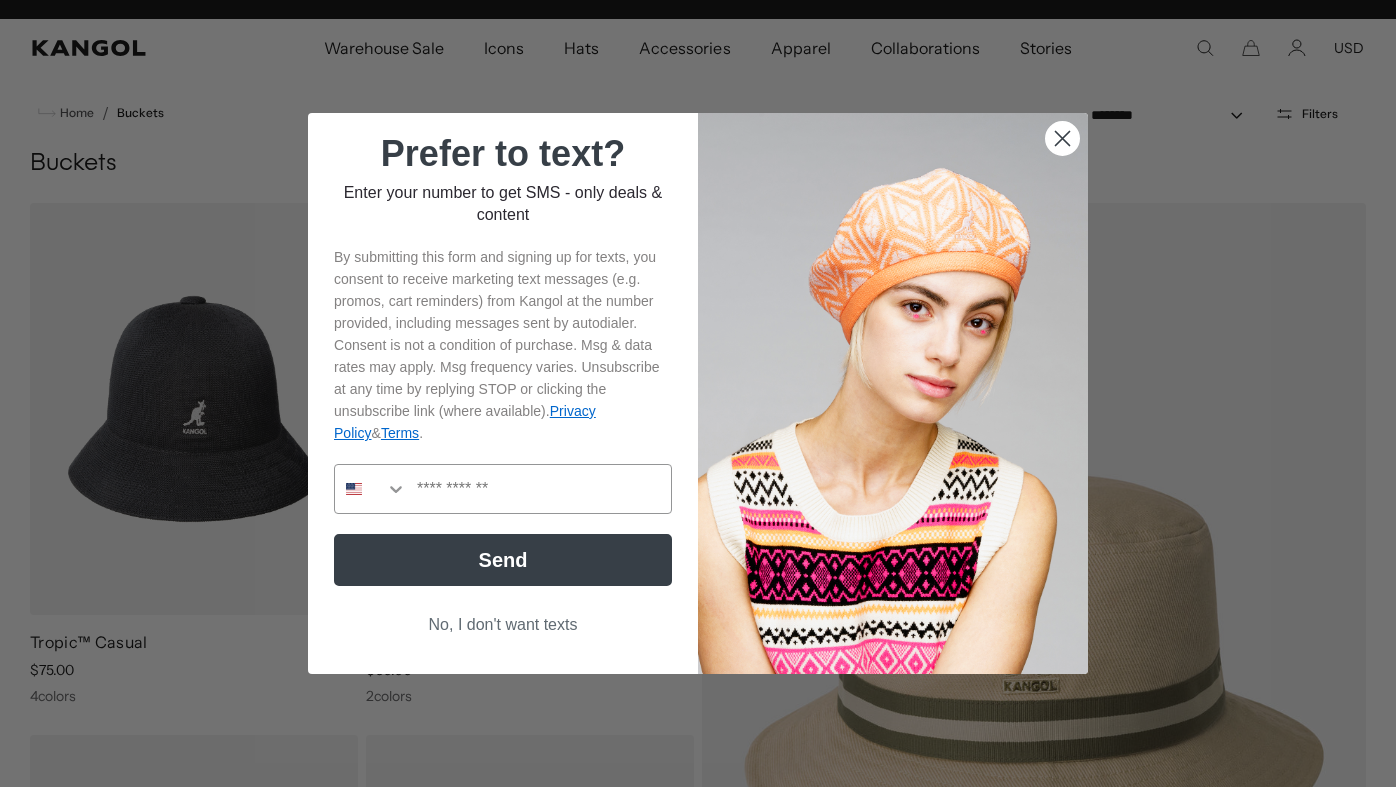 scroll, scrollTop: 0, scrollLeft: 412, axis: horizontal 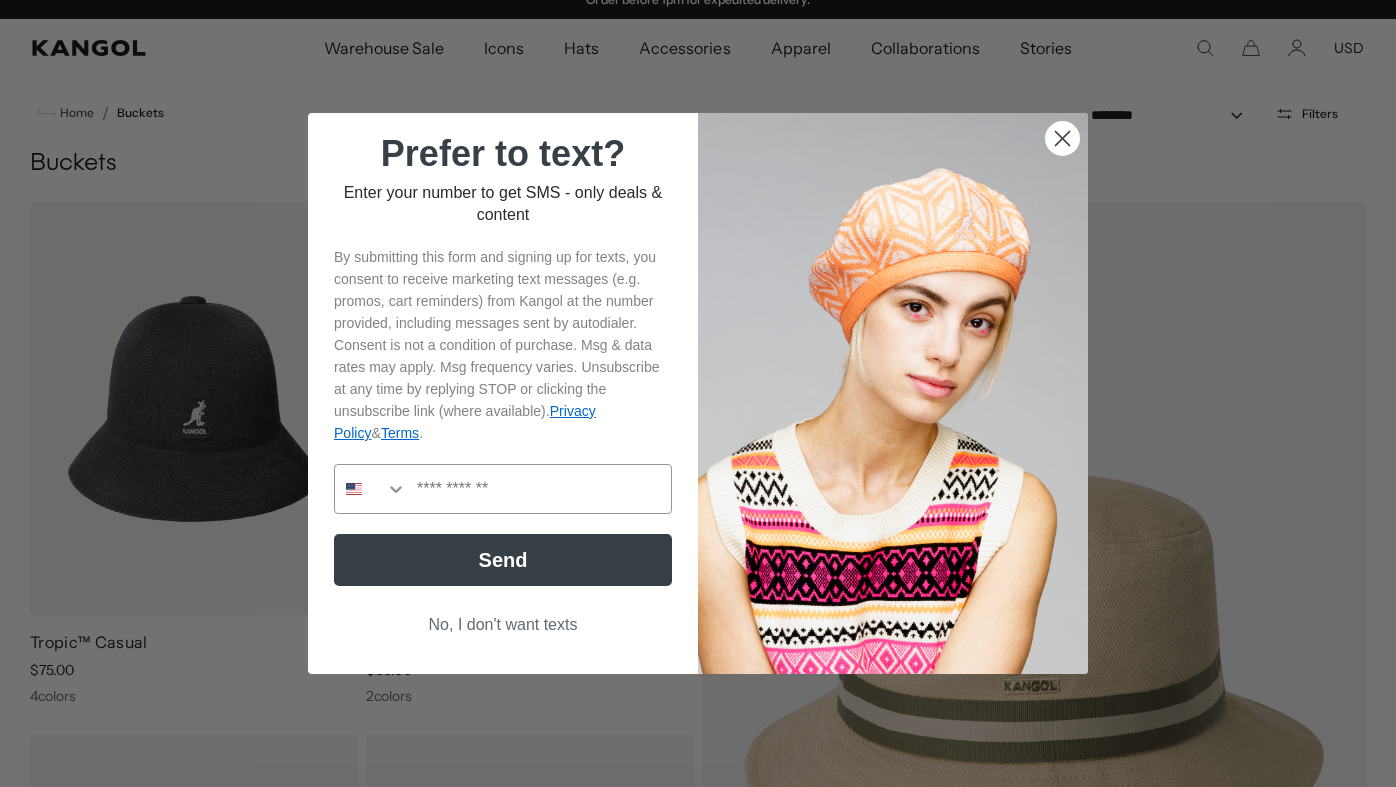 click on "No, I don't want texts" at bounding box center [503, 625] 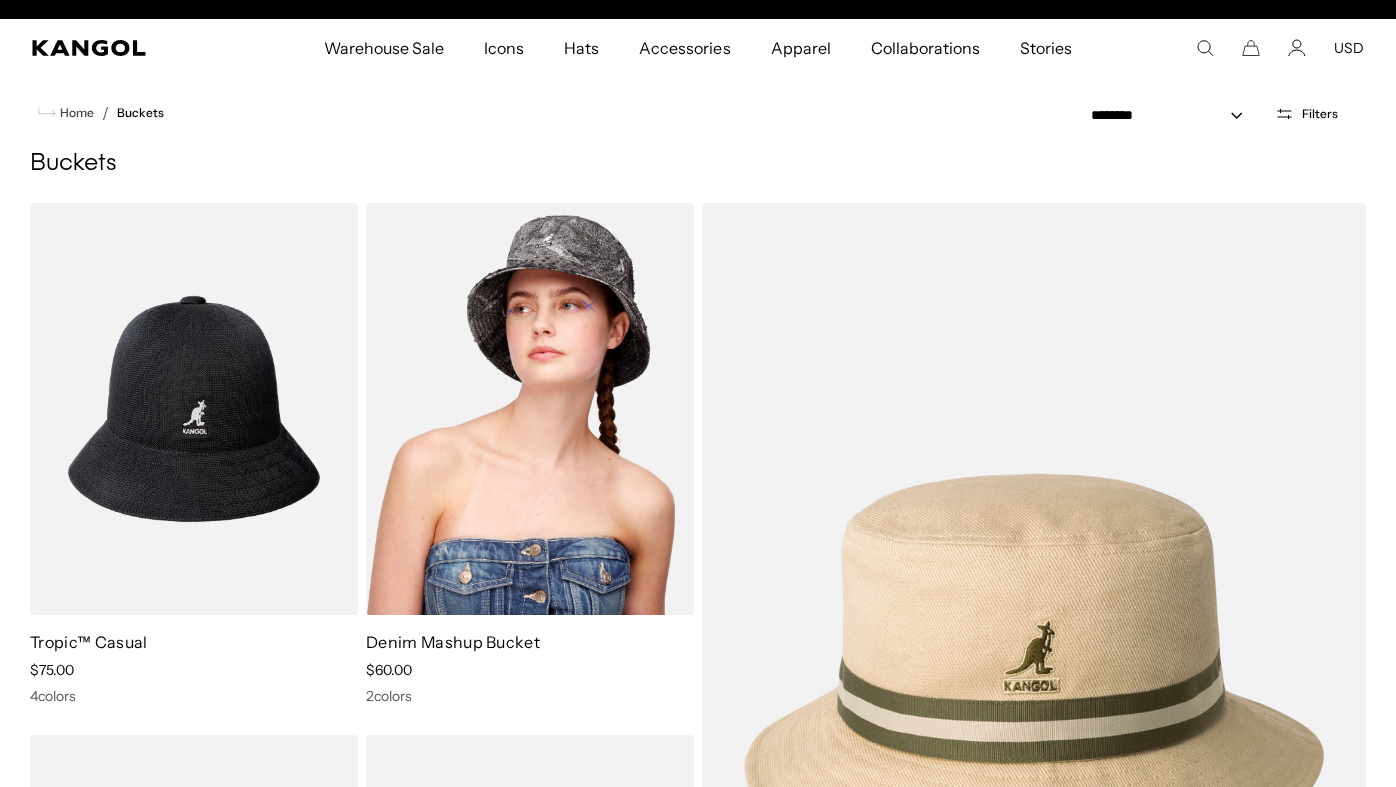 scroll, scrollTop: 129, scrollLeft: 0, axis: vertical 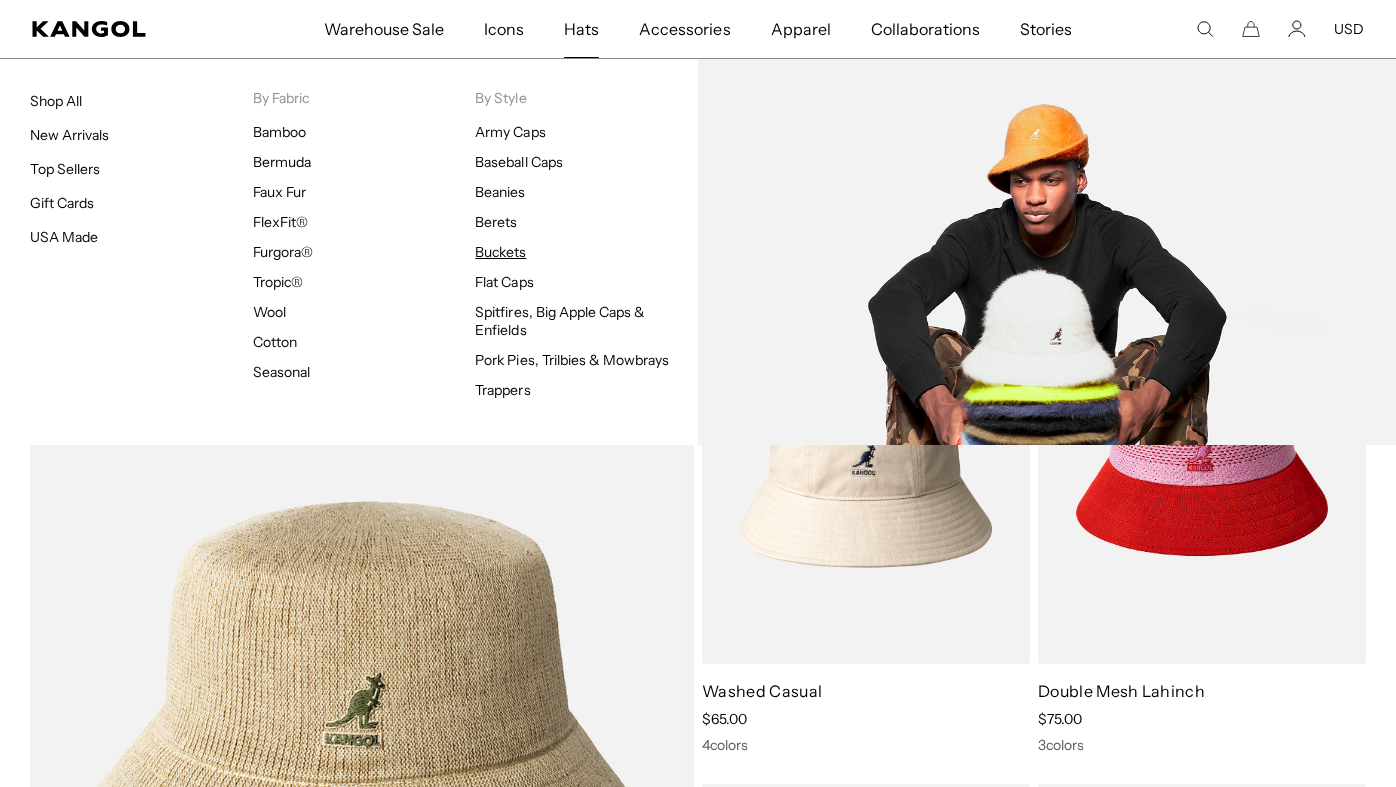 click on "Buckets" at bounding box center (500, 252) 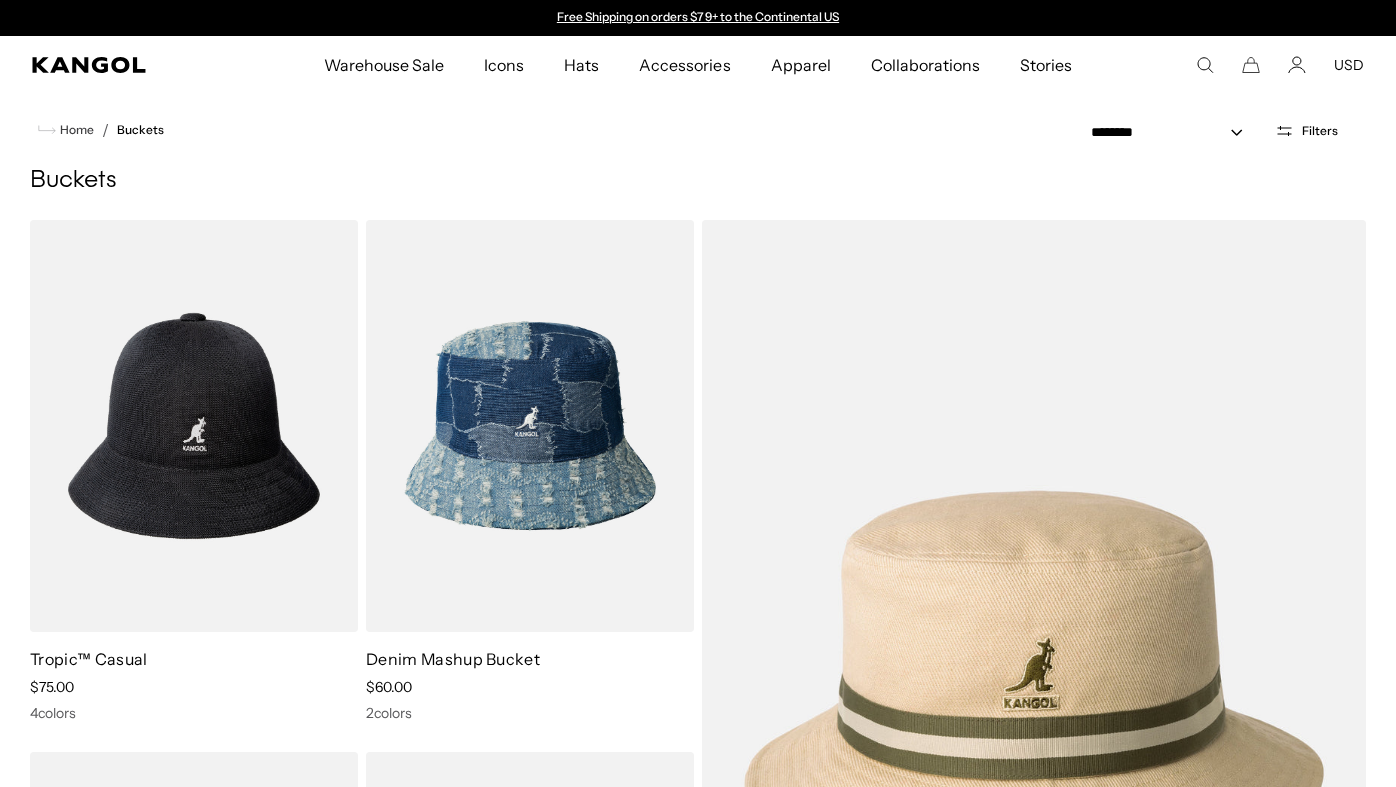 scroll, scrollTop: 0, scrollLeft: 0, axis: both 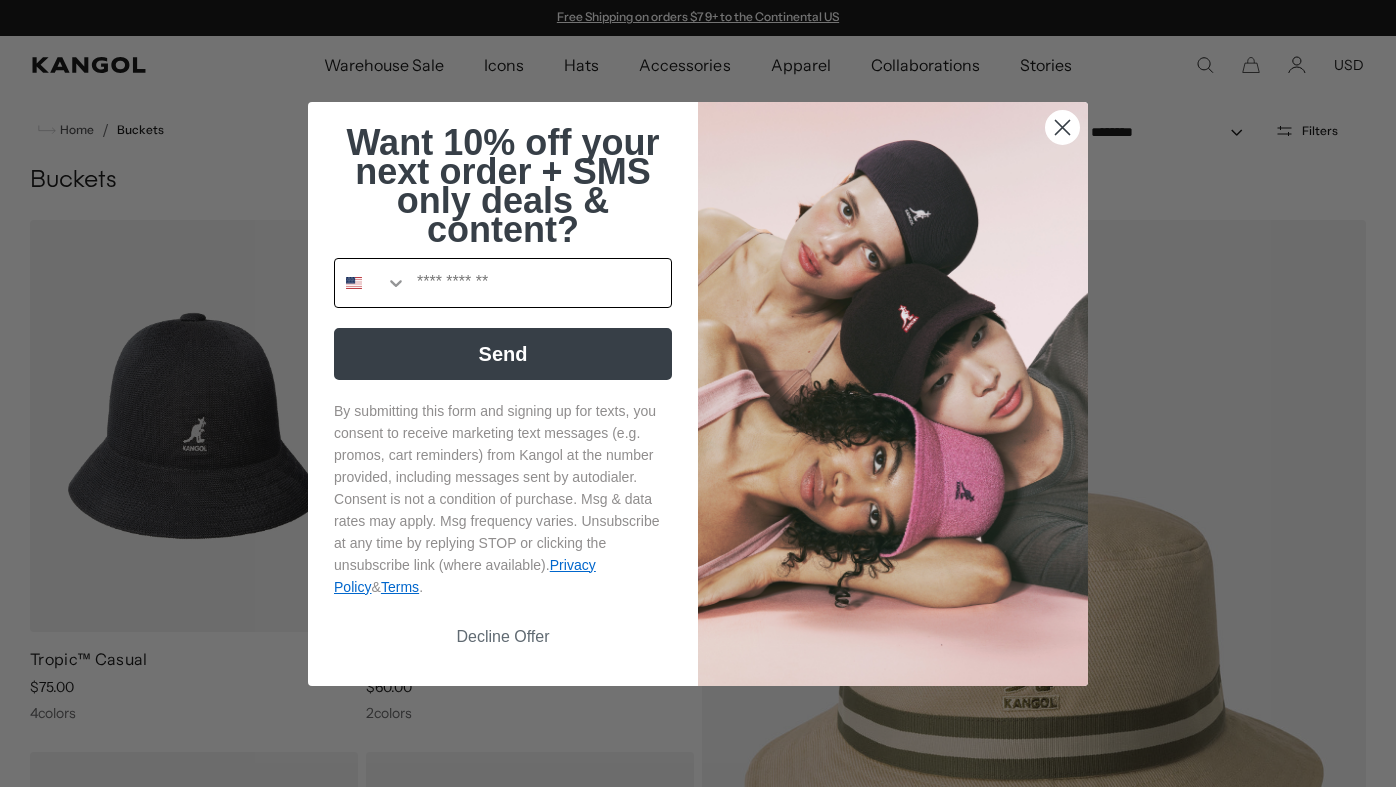 click at bounding box center [539, 283] 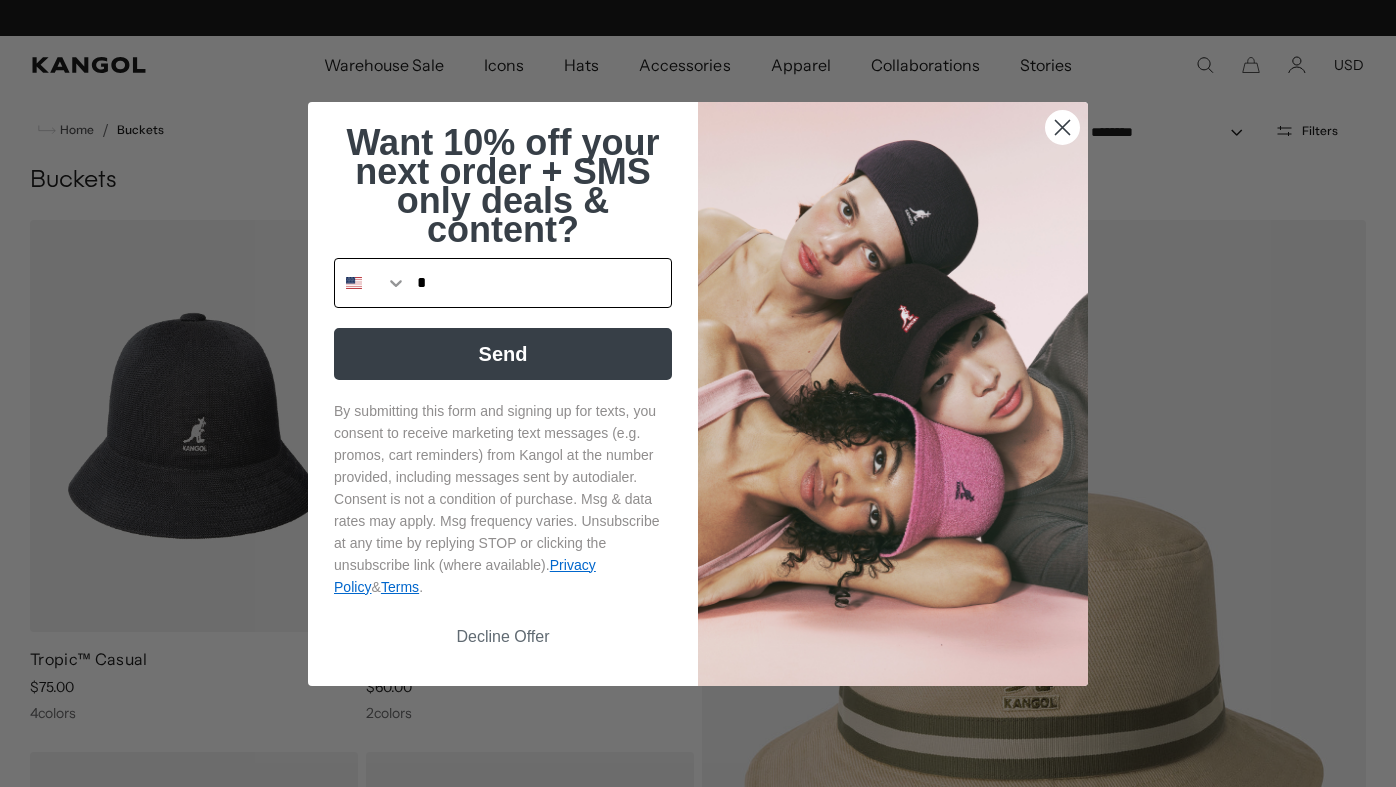 scroll, scrollTop: 0, scrollLeft: 412, axis: horizontal 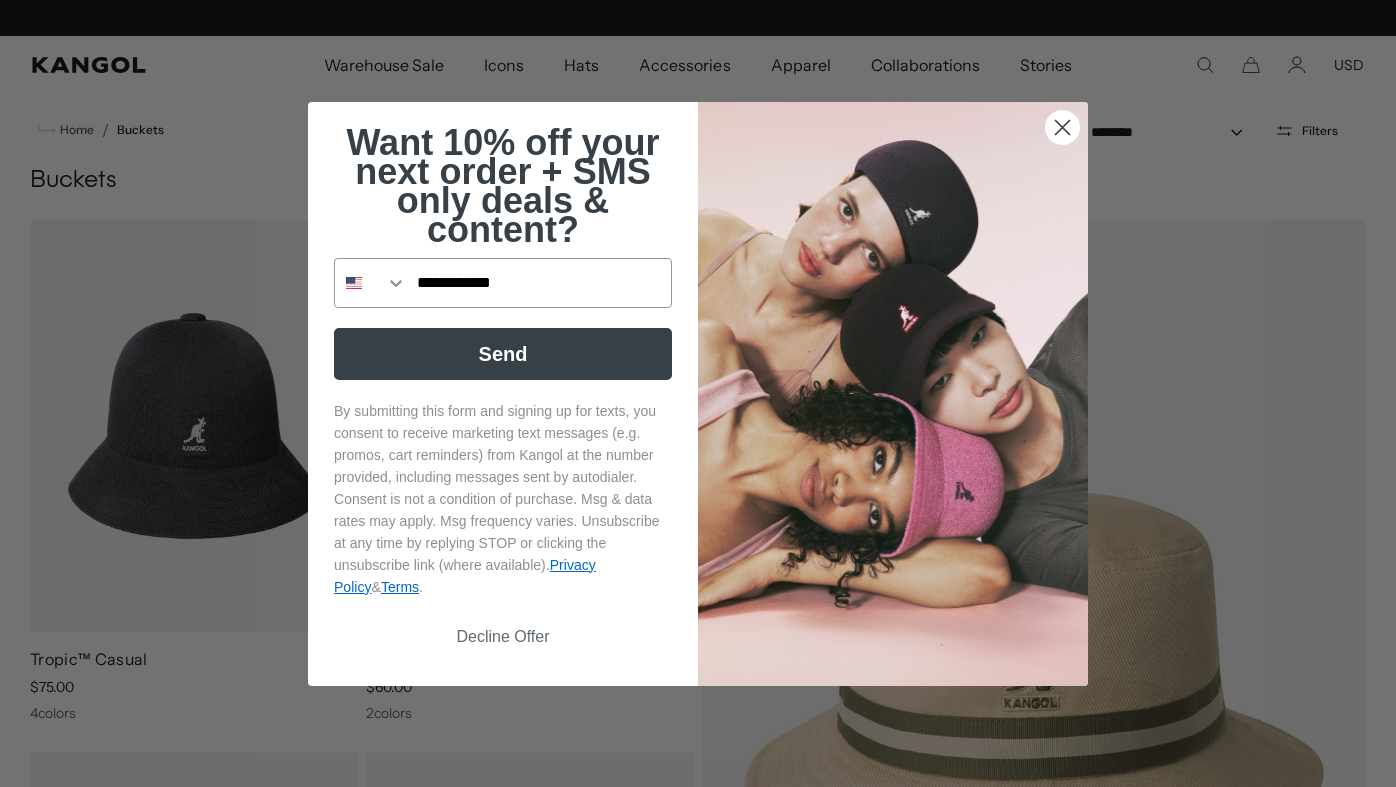type on "**********" 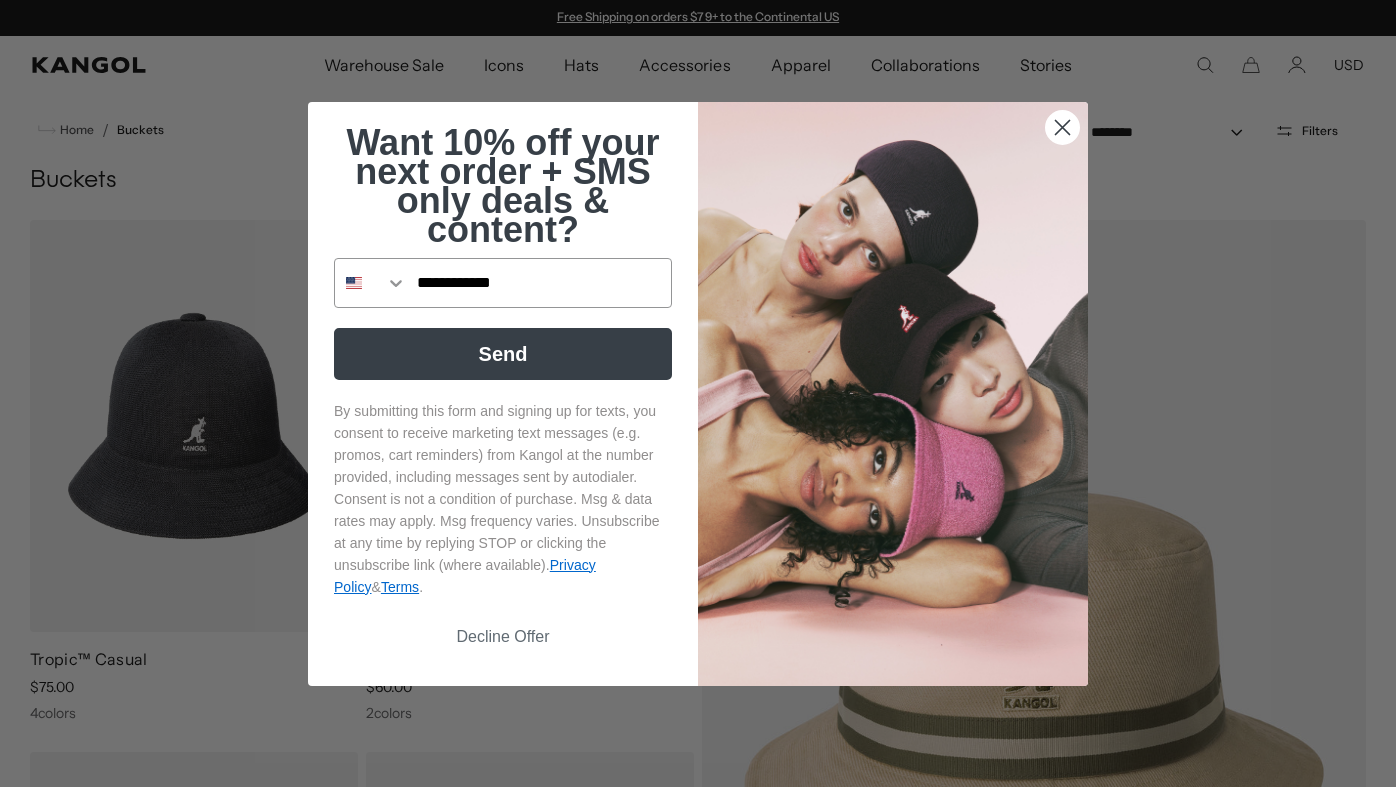 click on "Send" at bounding box center (503, 354) 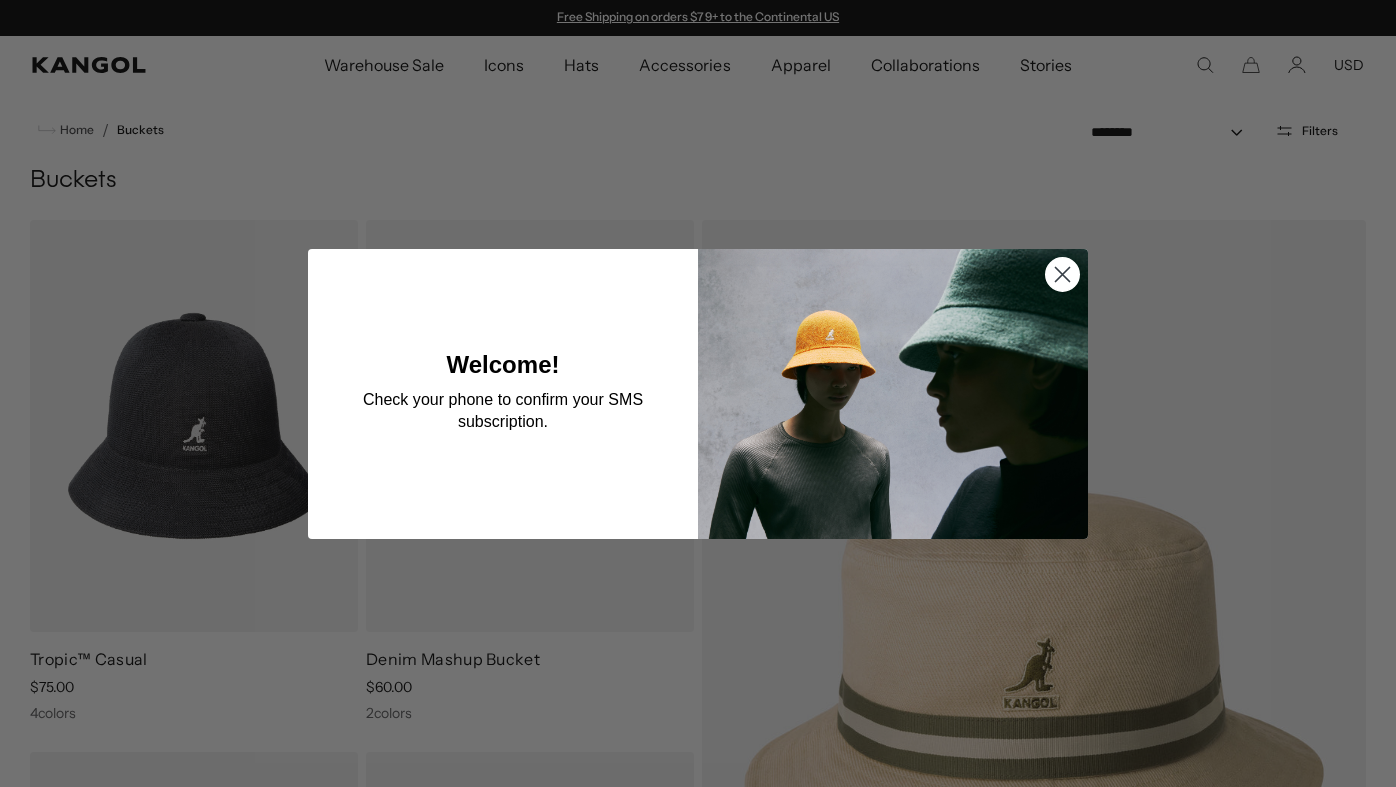 click 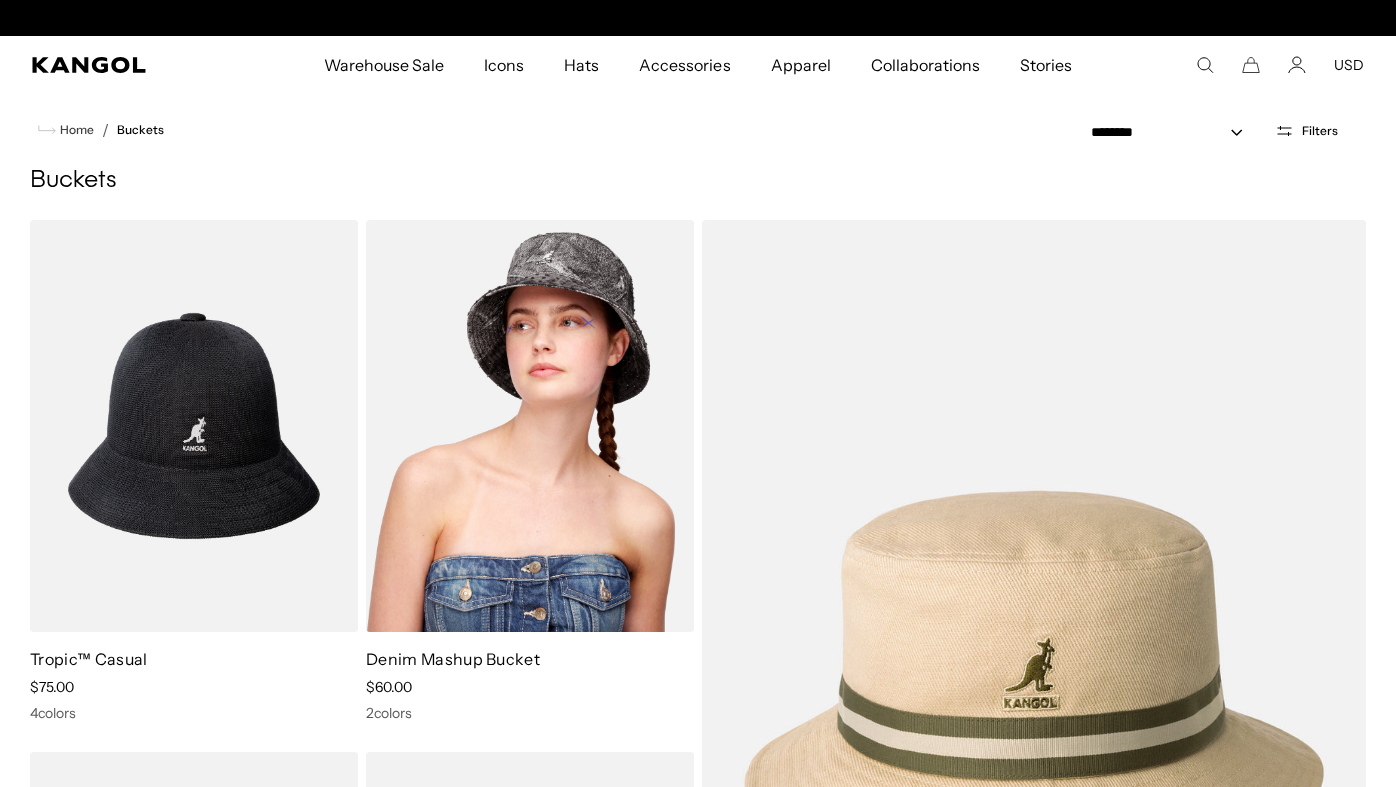 scroll, scrollTop: 0, scrollLeft: 412, axis: horizontal 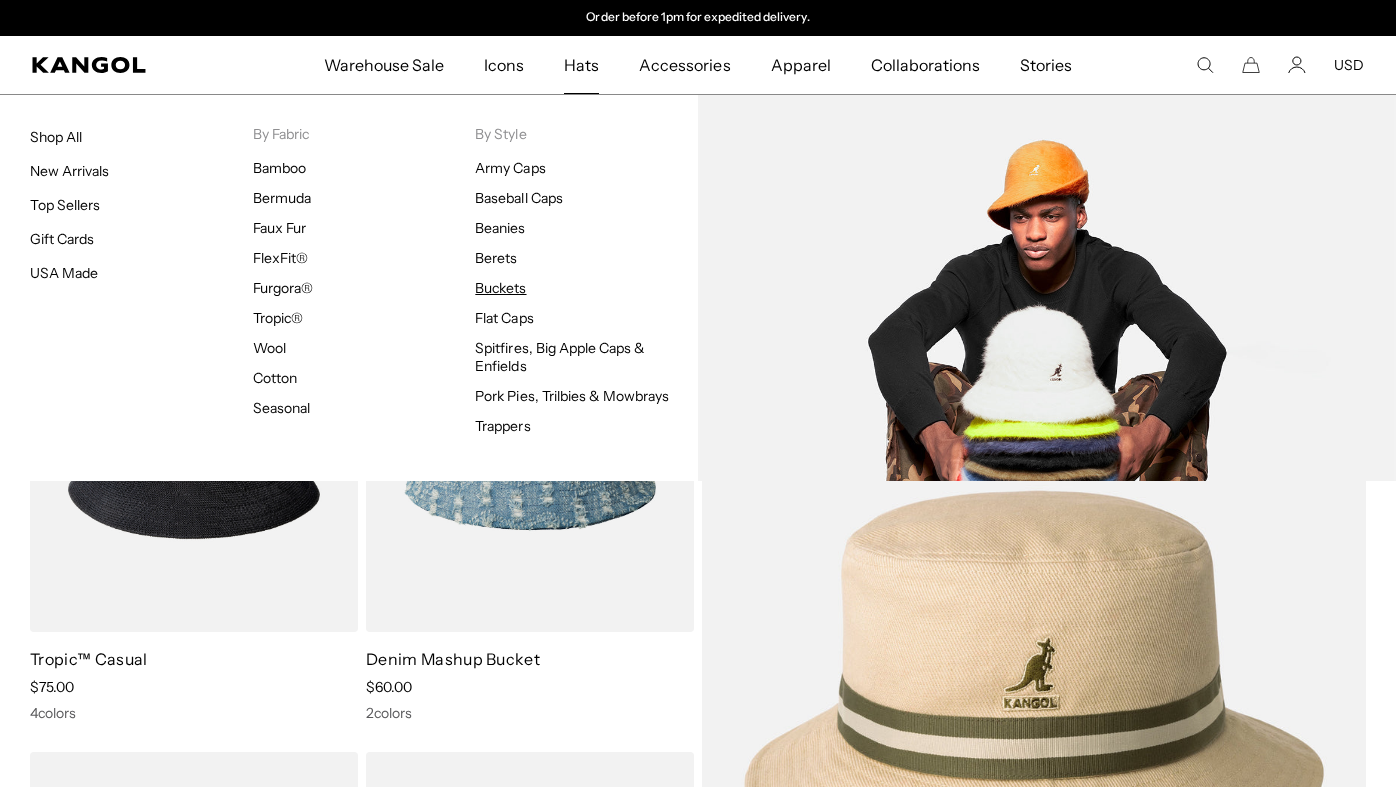 click on "Buckets" at bounding box center [500, 288] 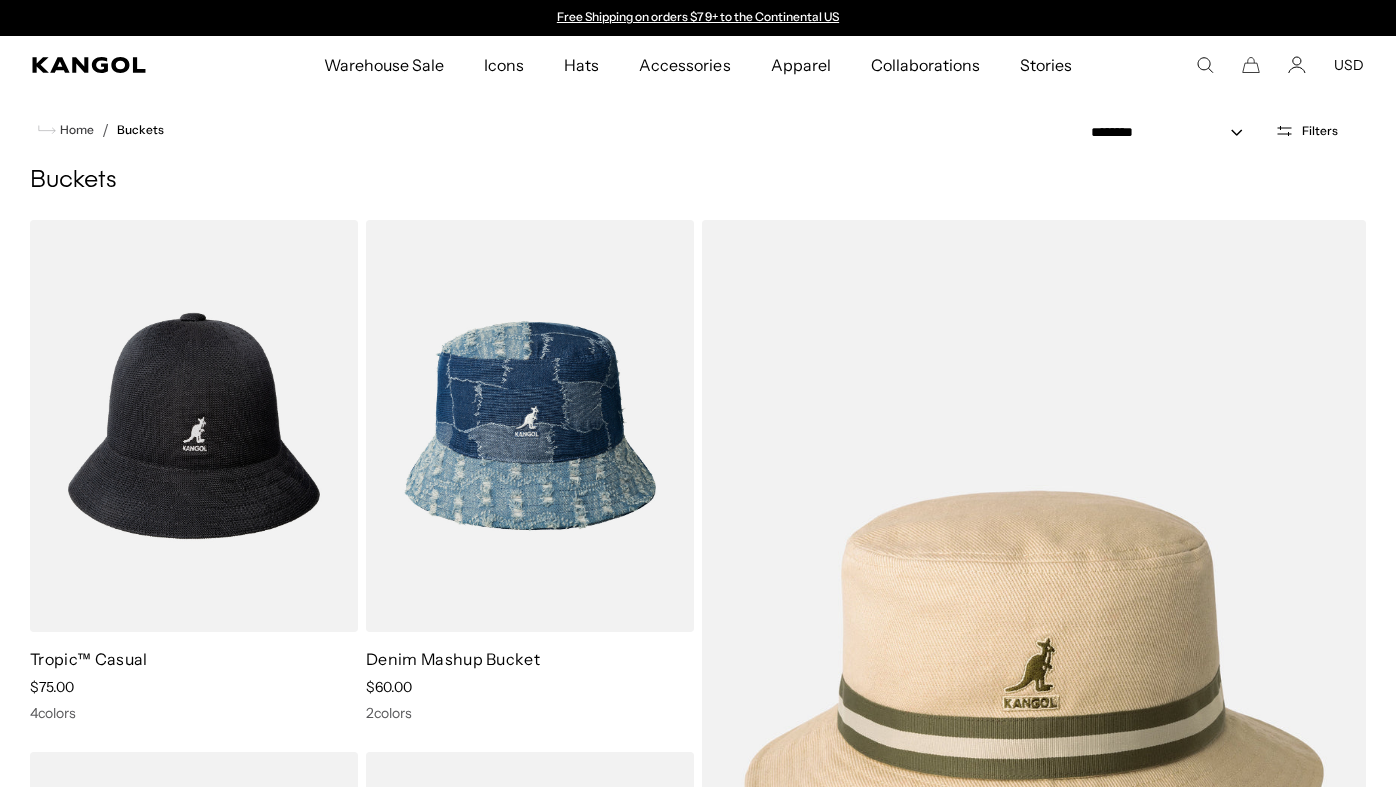 scroll, scrollTop: 0, scrollLeft: 0, axis: both 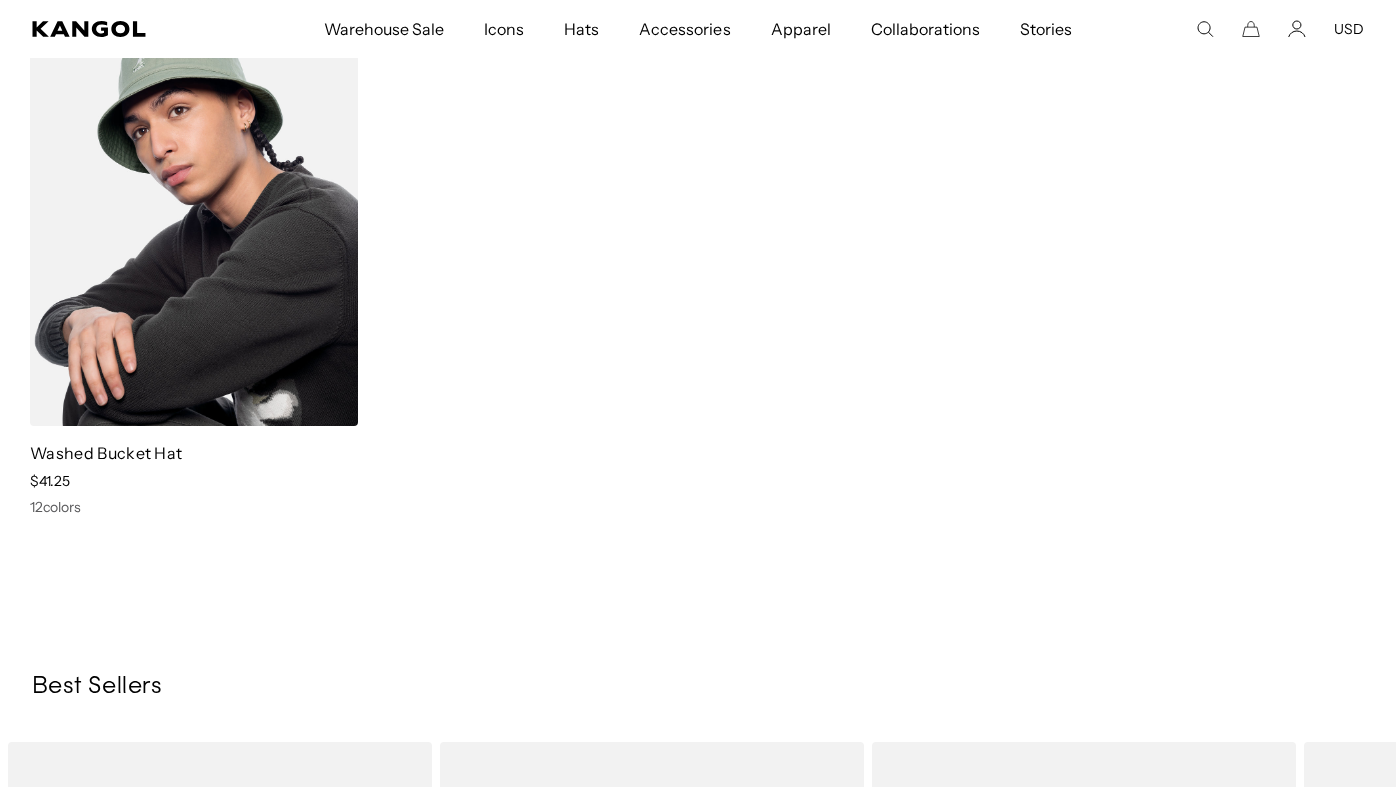 click at bounding box center [194, 220] 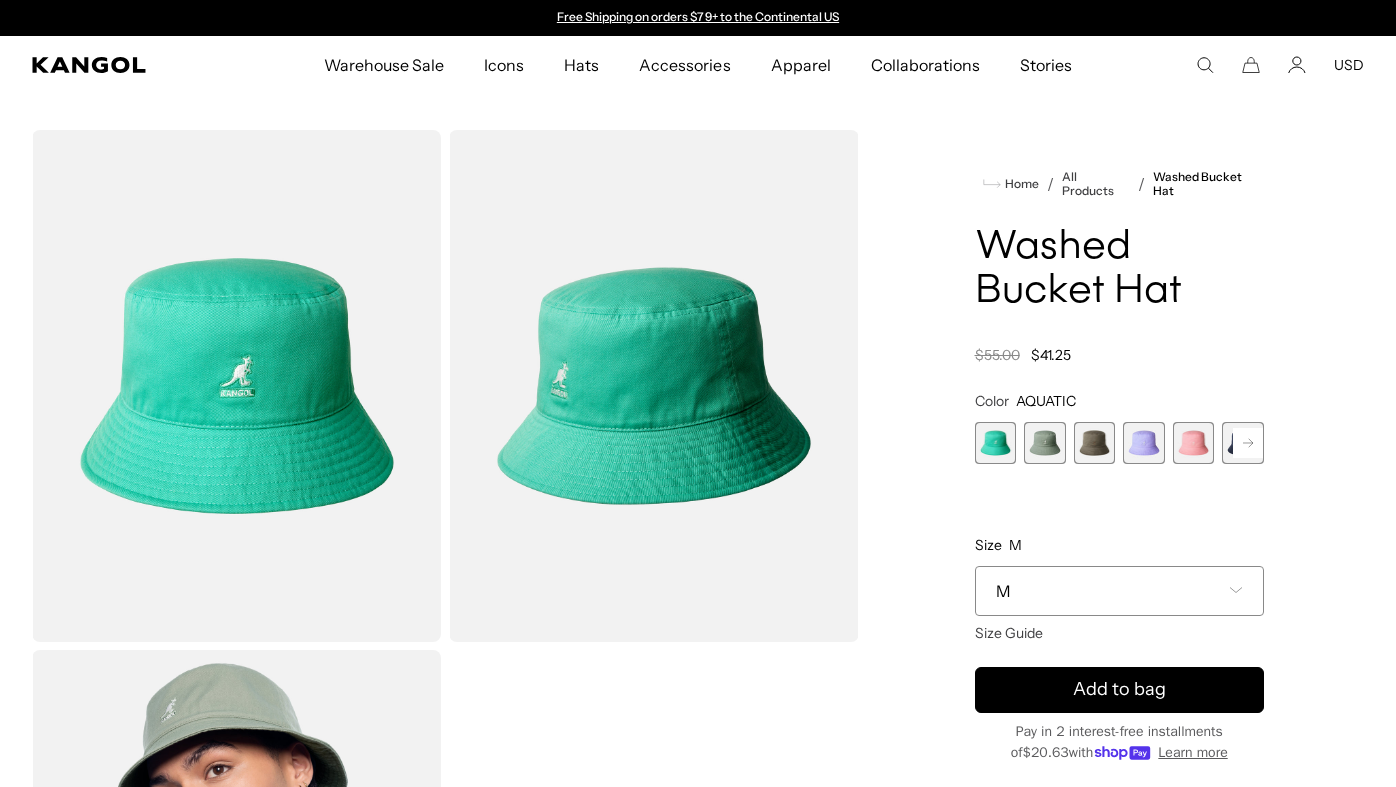scroll, scrollTop: 0, scrollLeft: 0, axis: both 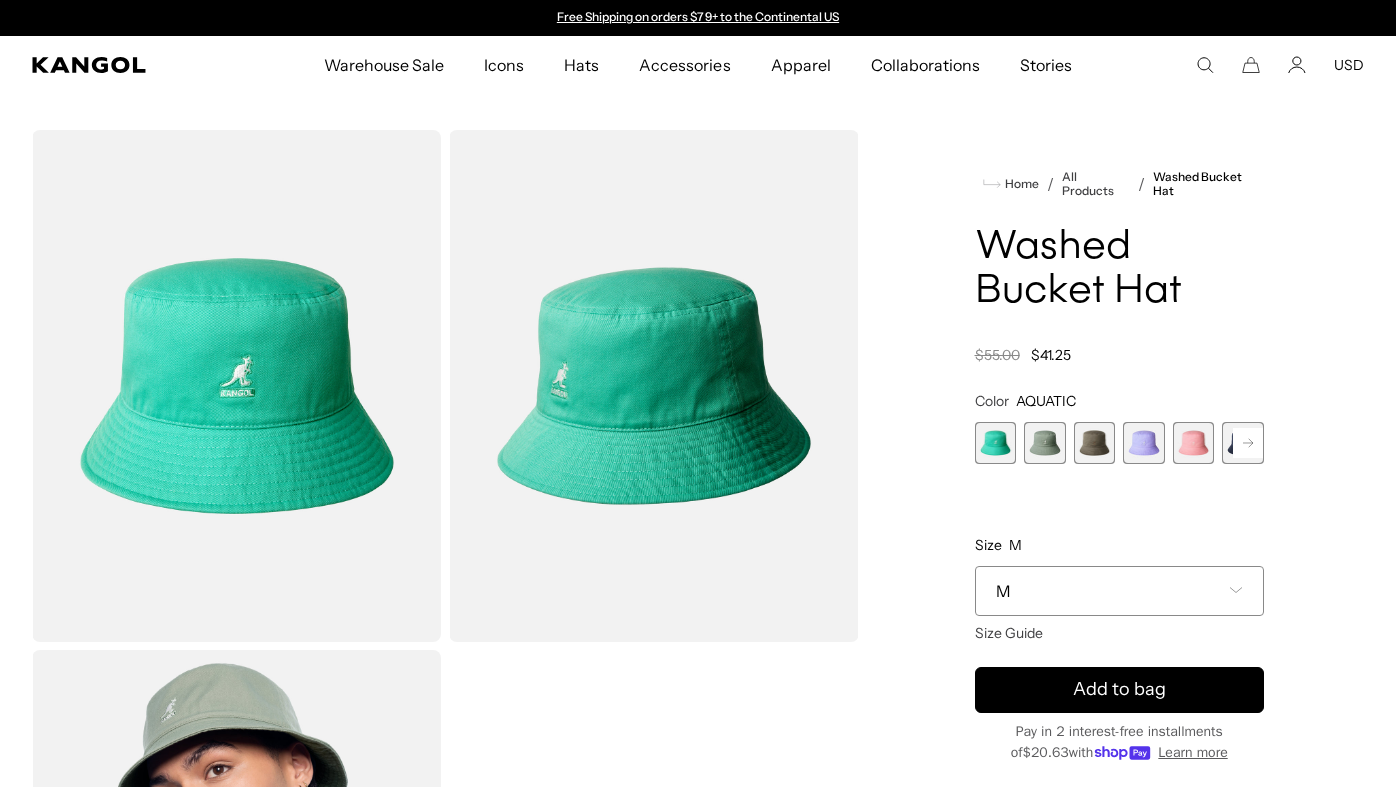 click 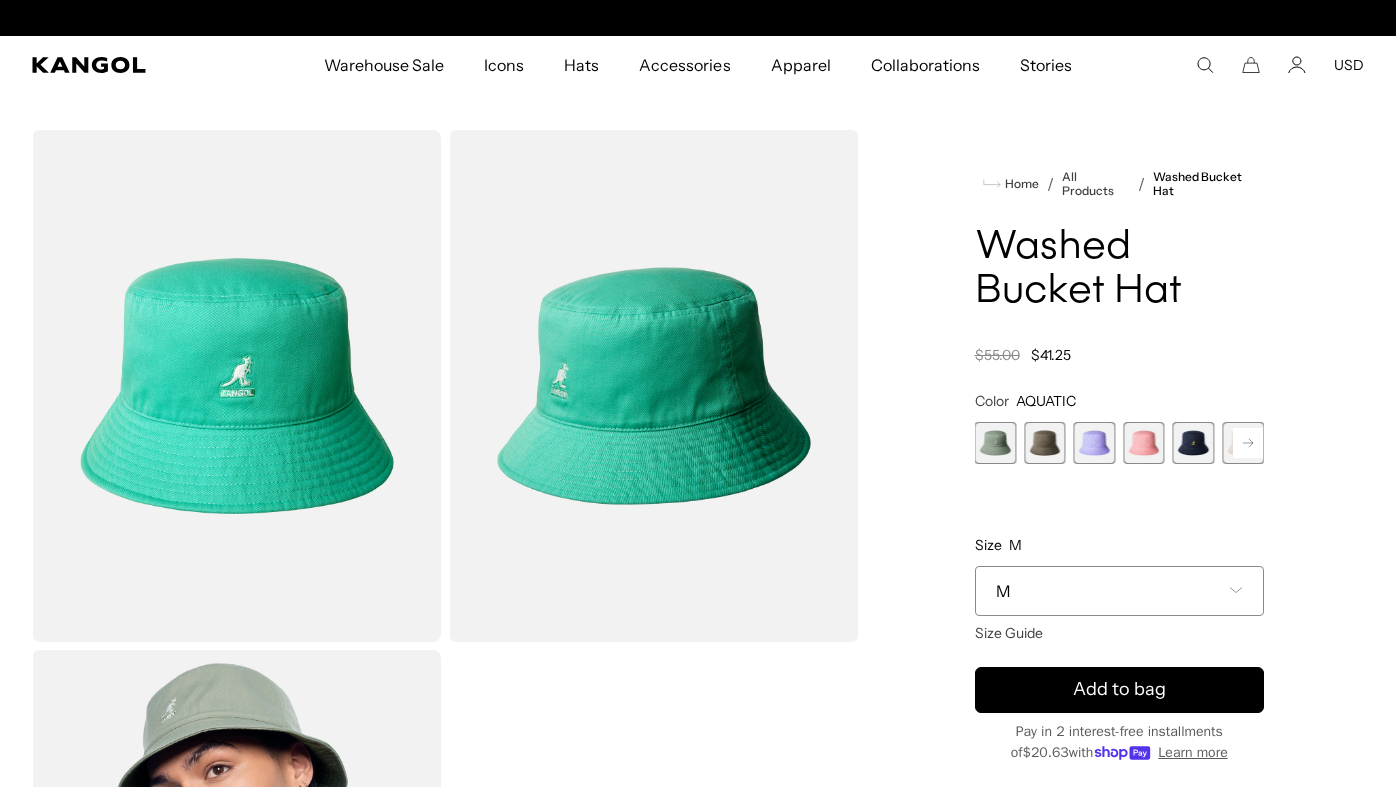 scroll, scrollTop: 0, scrollLeft: 412, axis: horizontal 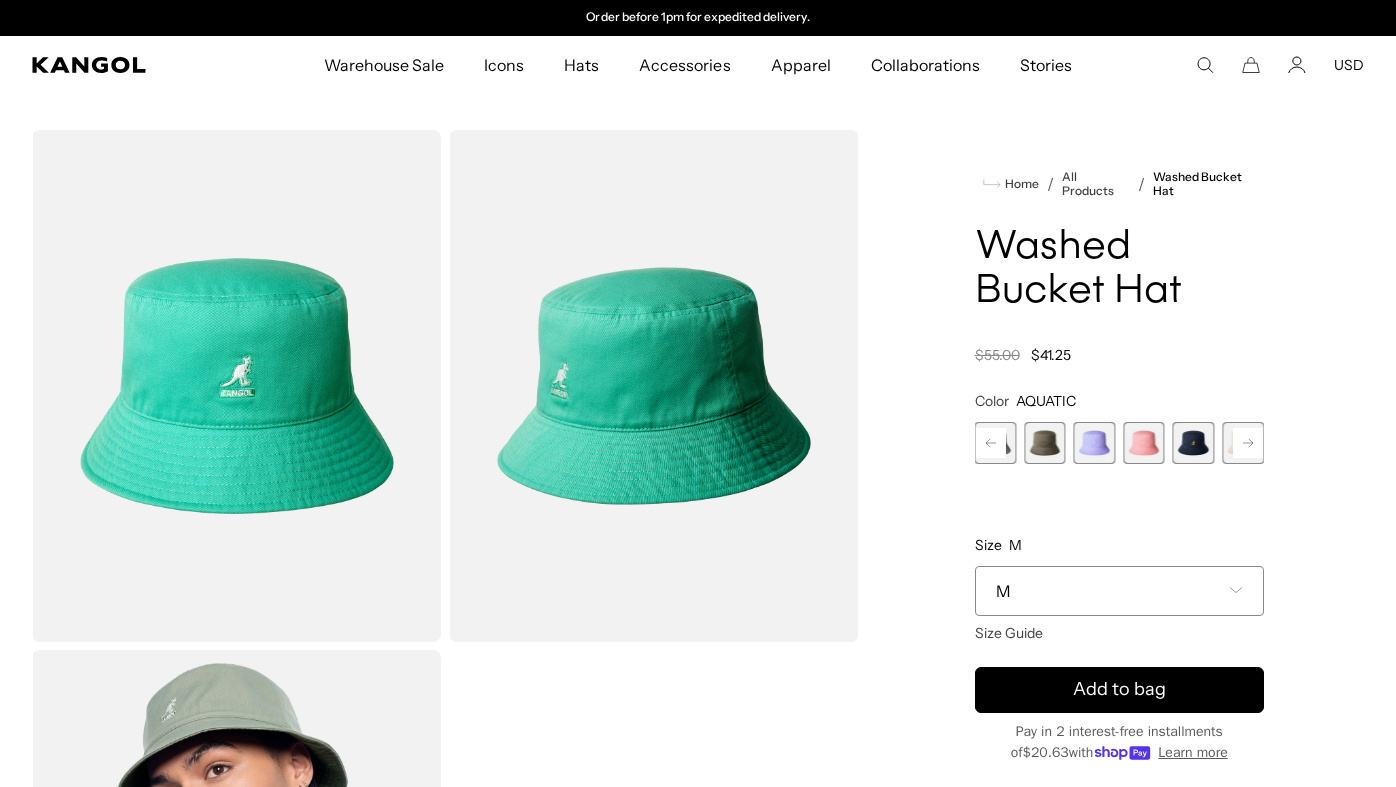 click 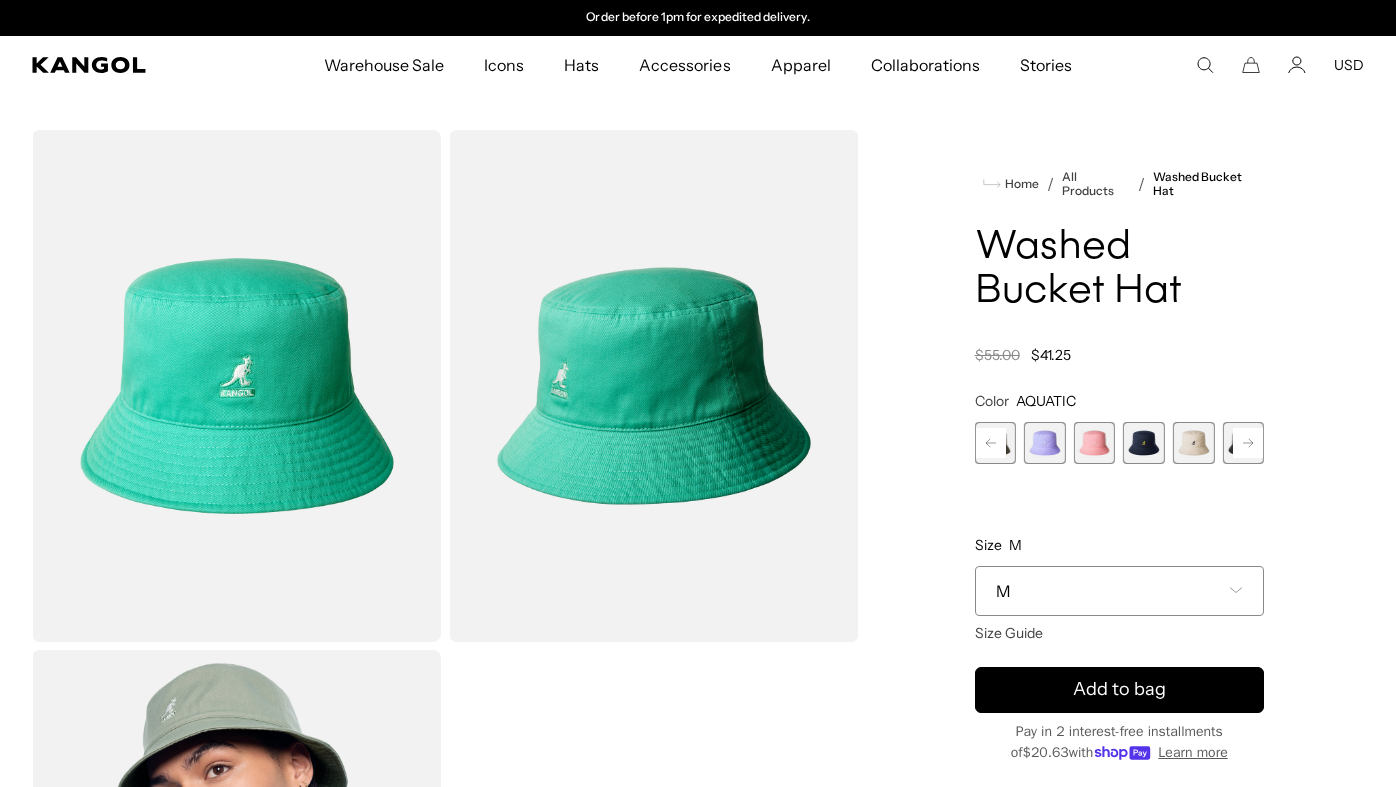 click at bounding box center (1194, 443) 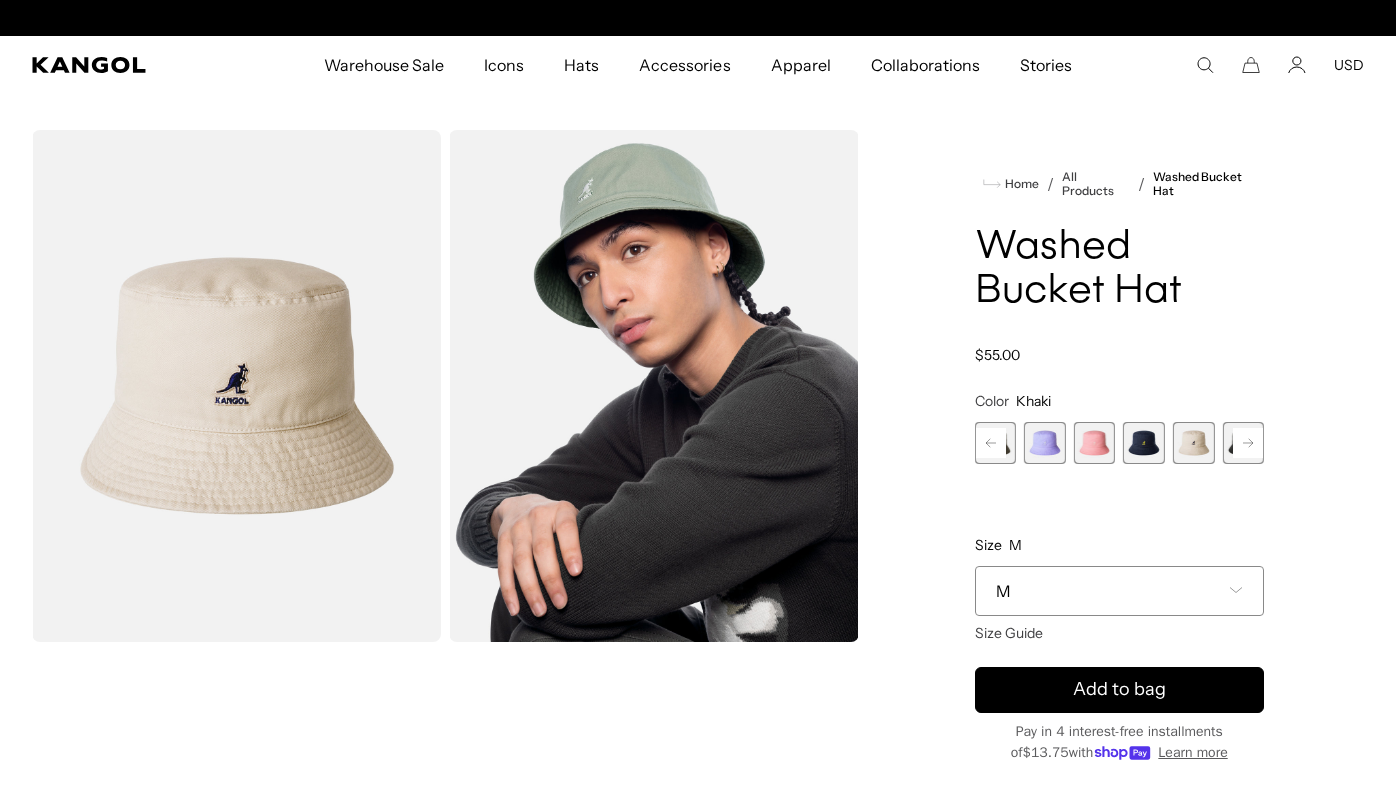 scroll, scrollTop: 0, scrollLeft: 0, axis: both 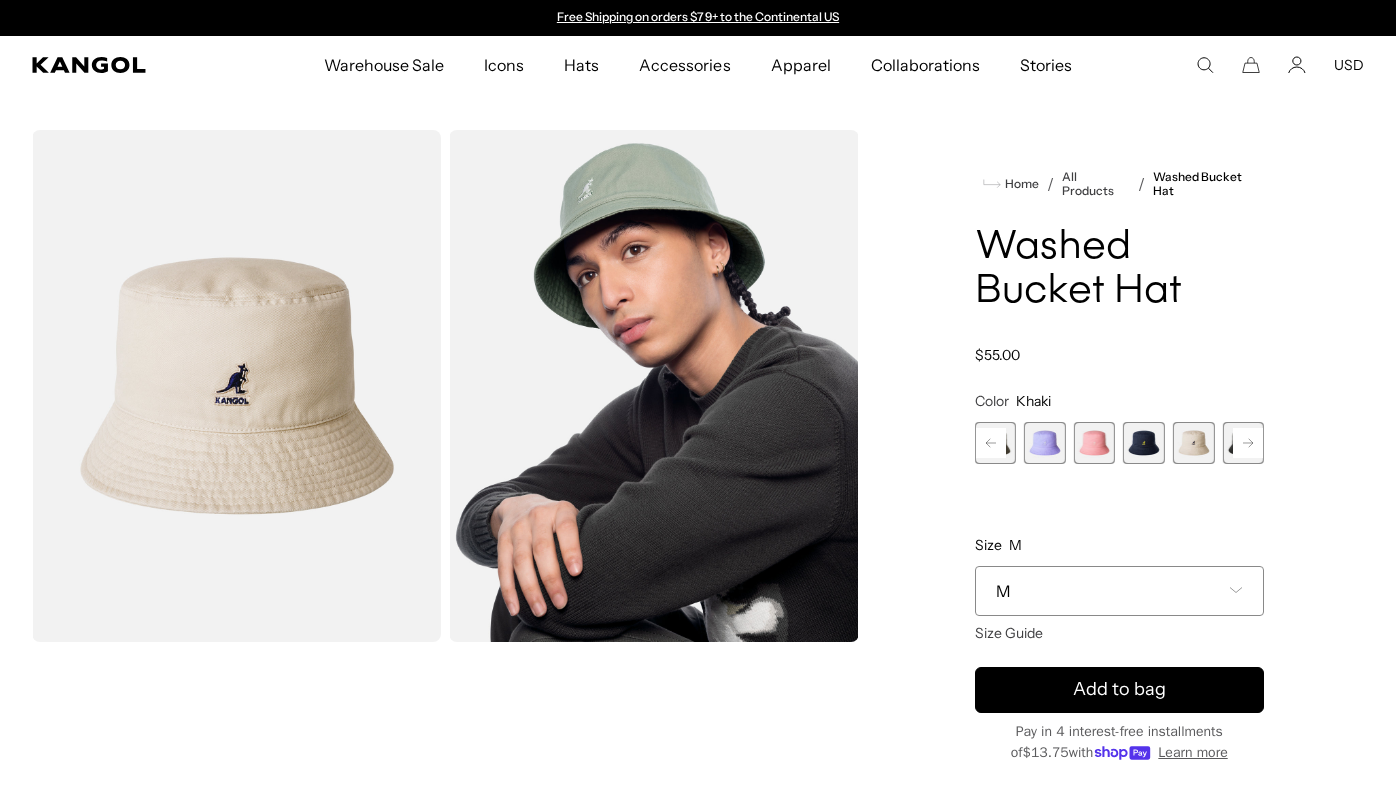 click 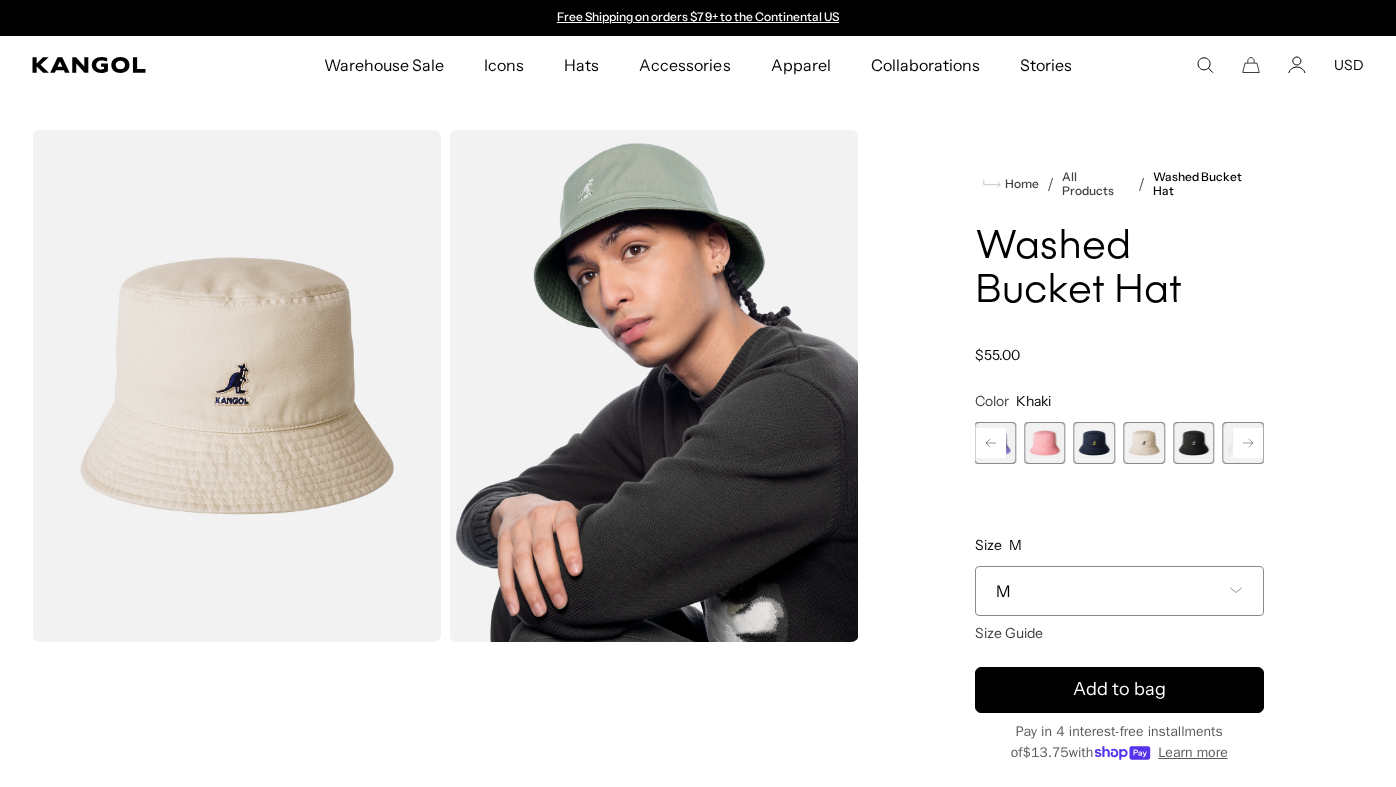 click 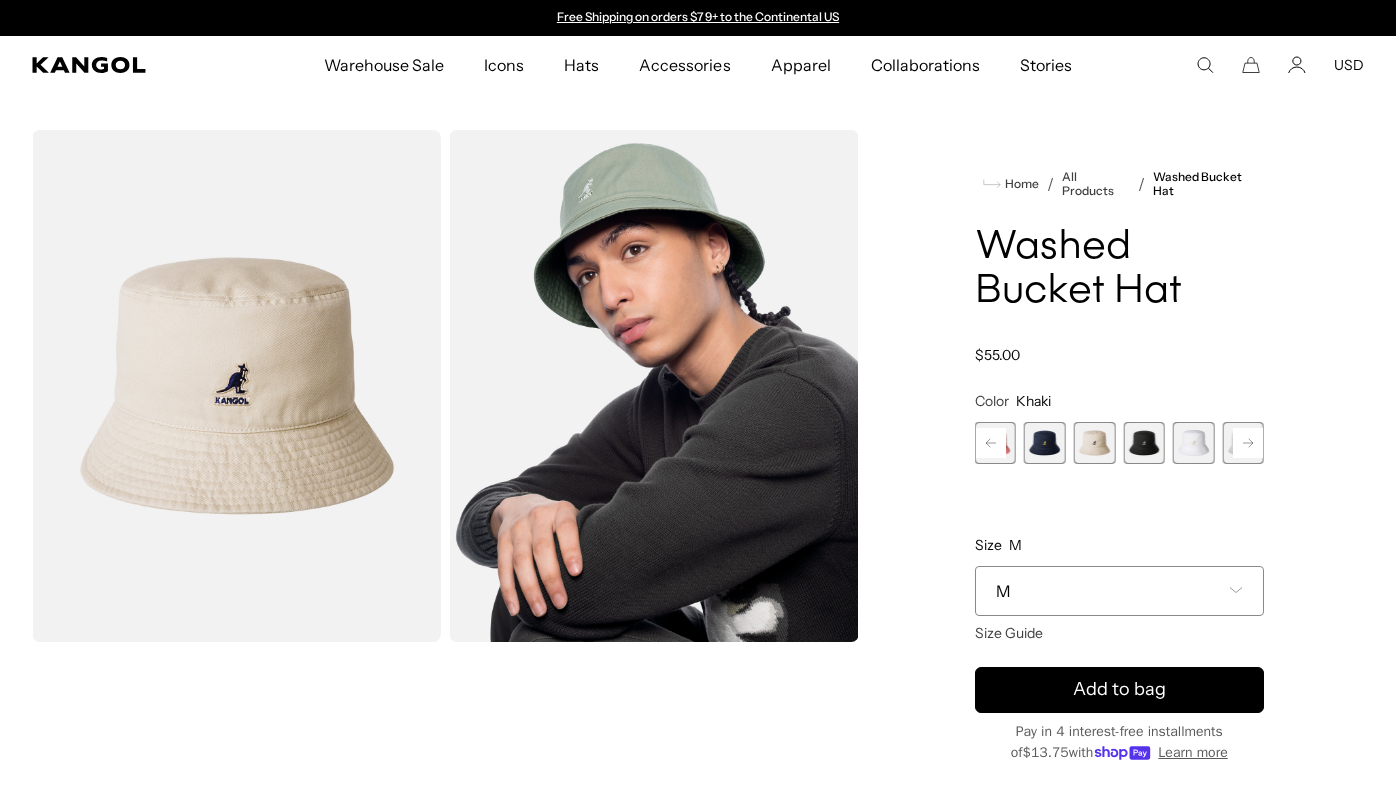 click at bounding box center (1194, 443) 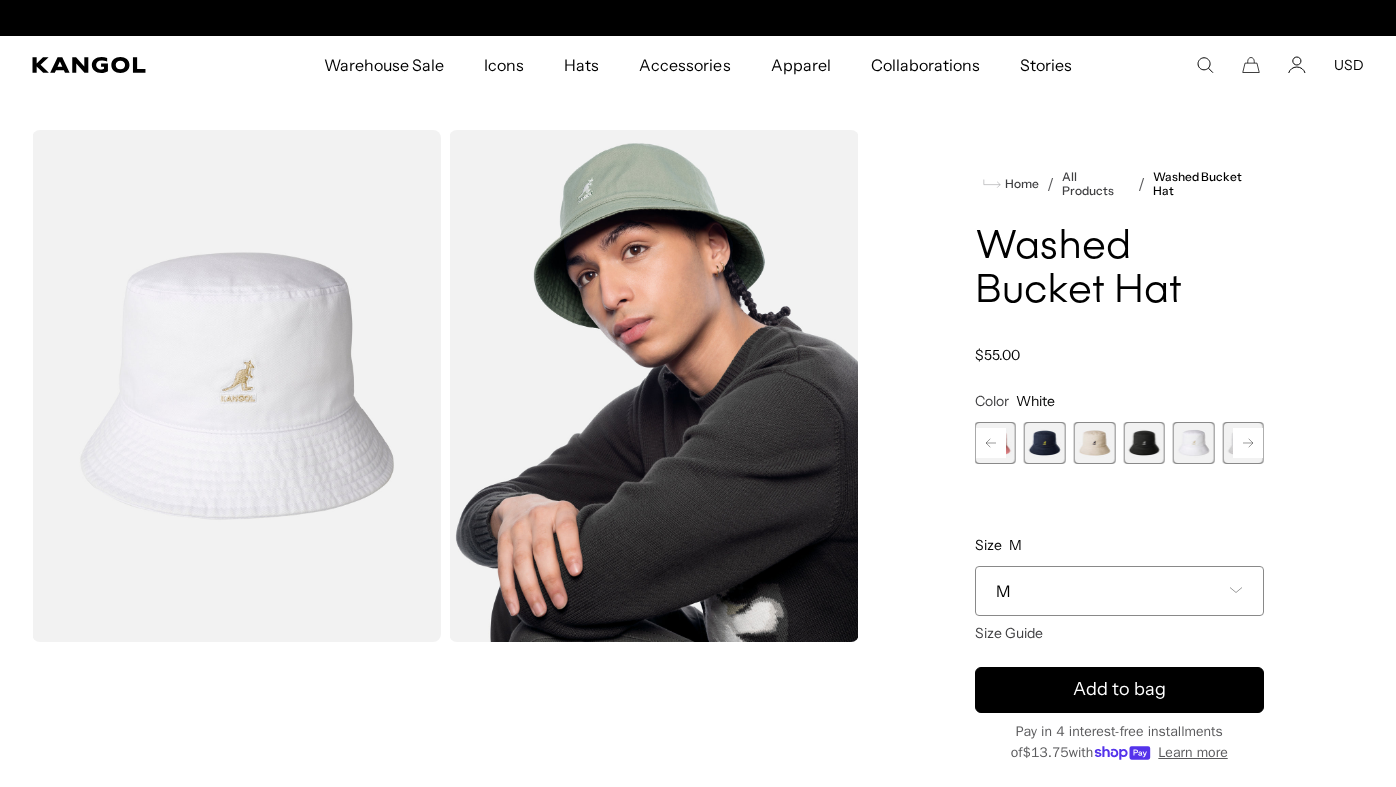 scroll, scrollTop: 0, scrollLeft: 412, axis: horizontal 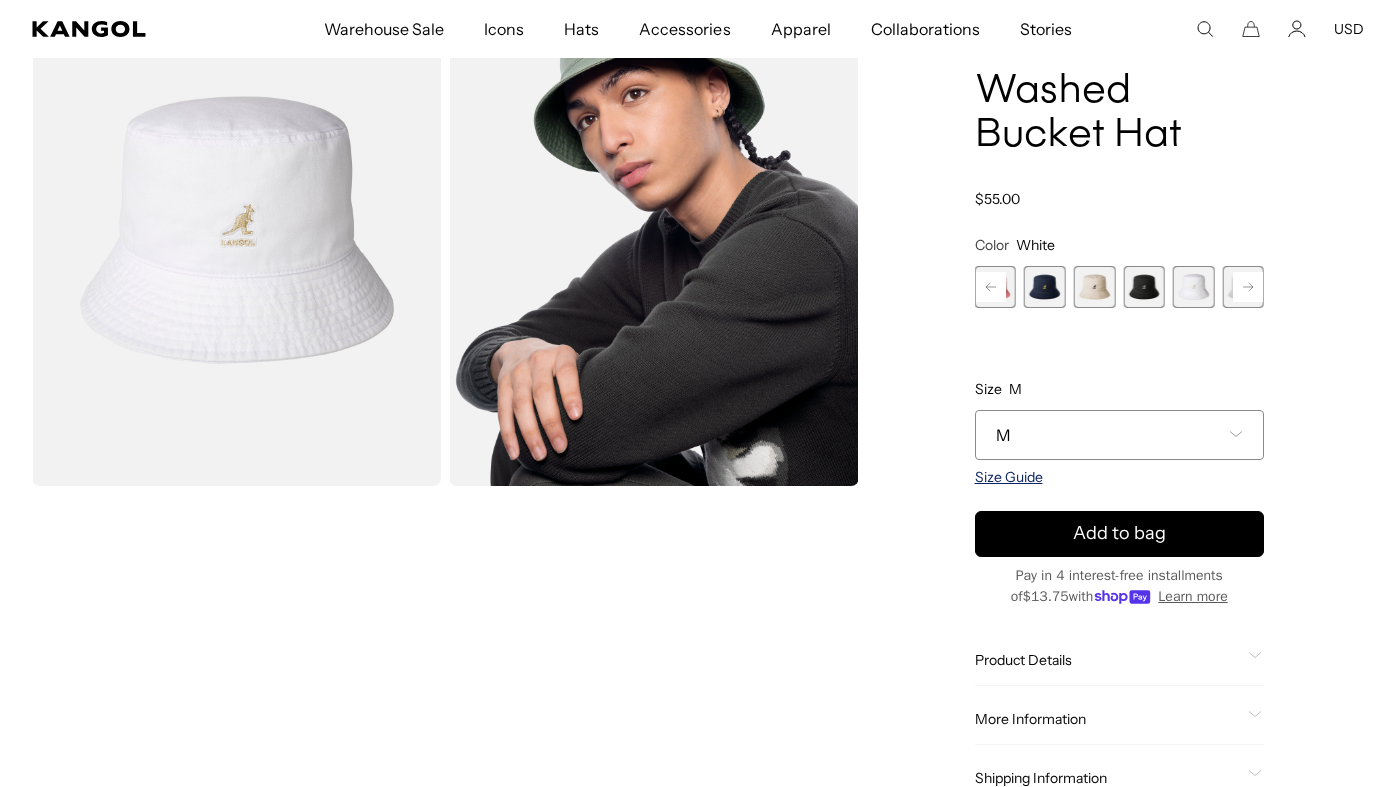 click on "Size Guide" at bounding box center [1009, 477] 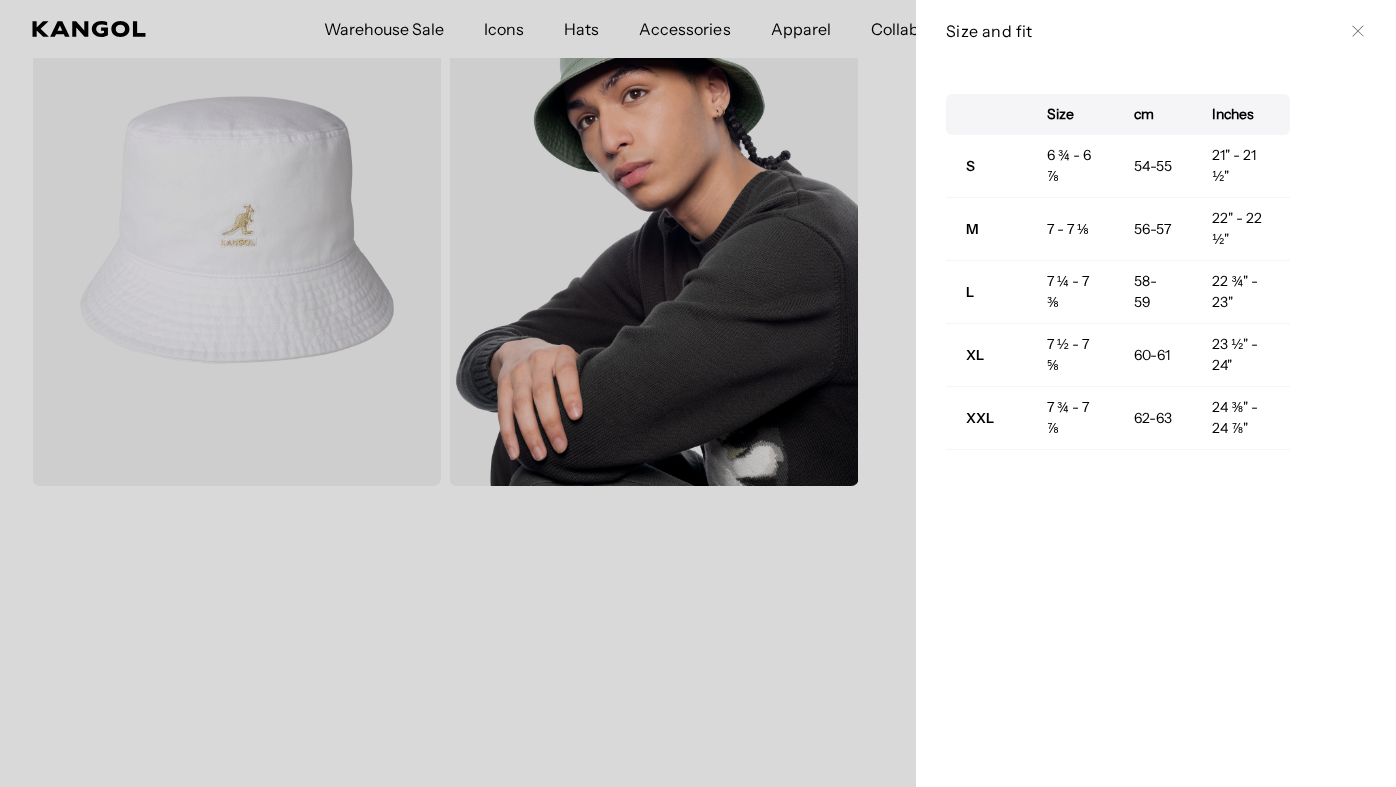 scroll, scrollTop: 0, scrollLeft: 412, axis: horizontal 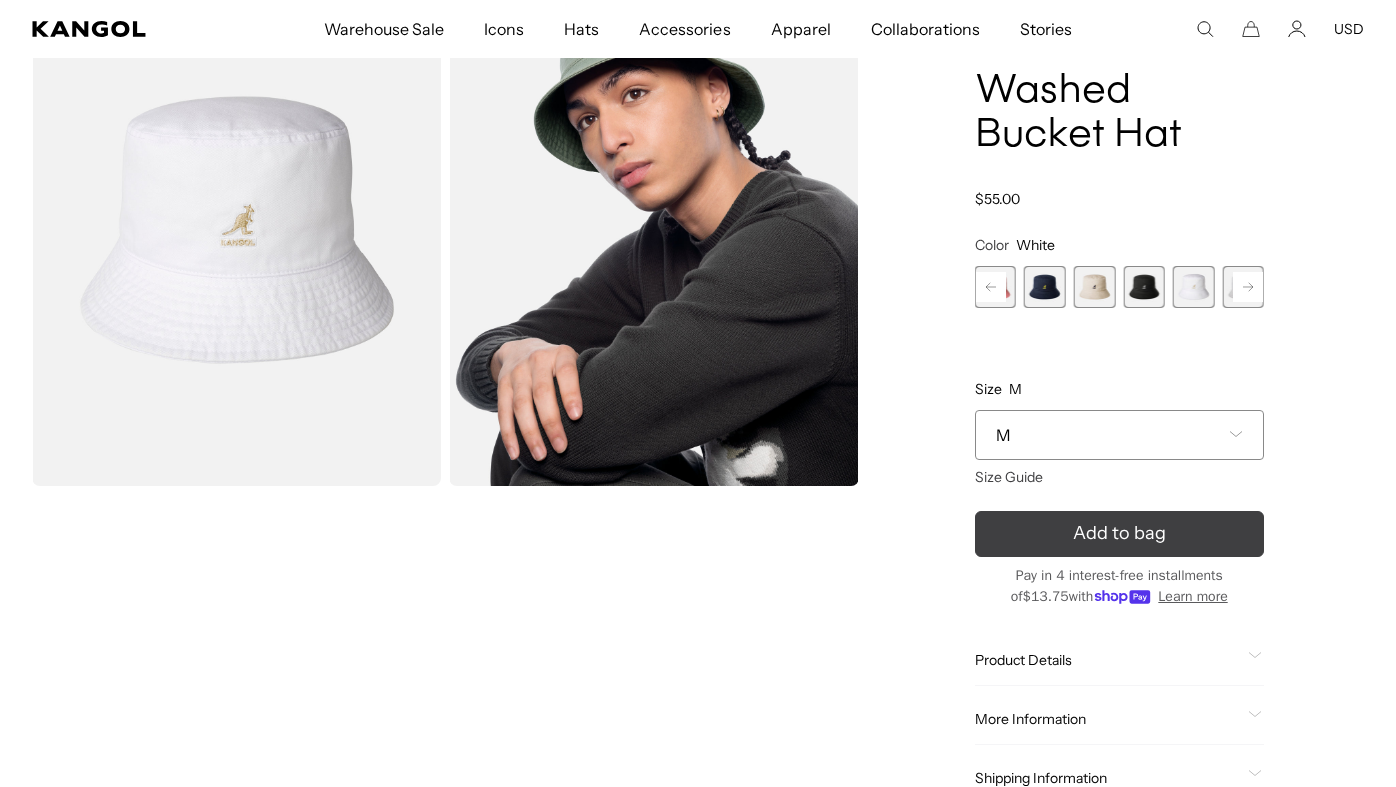 click on "Add to bag" at bounding box center (1119, 533) 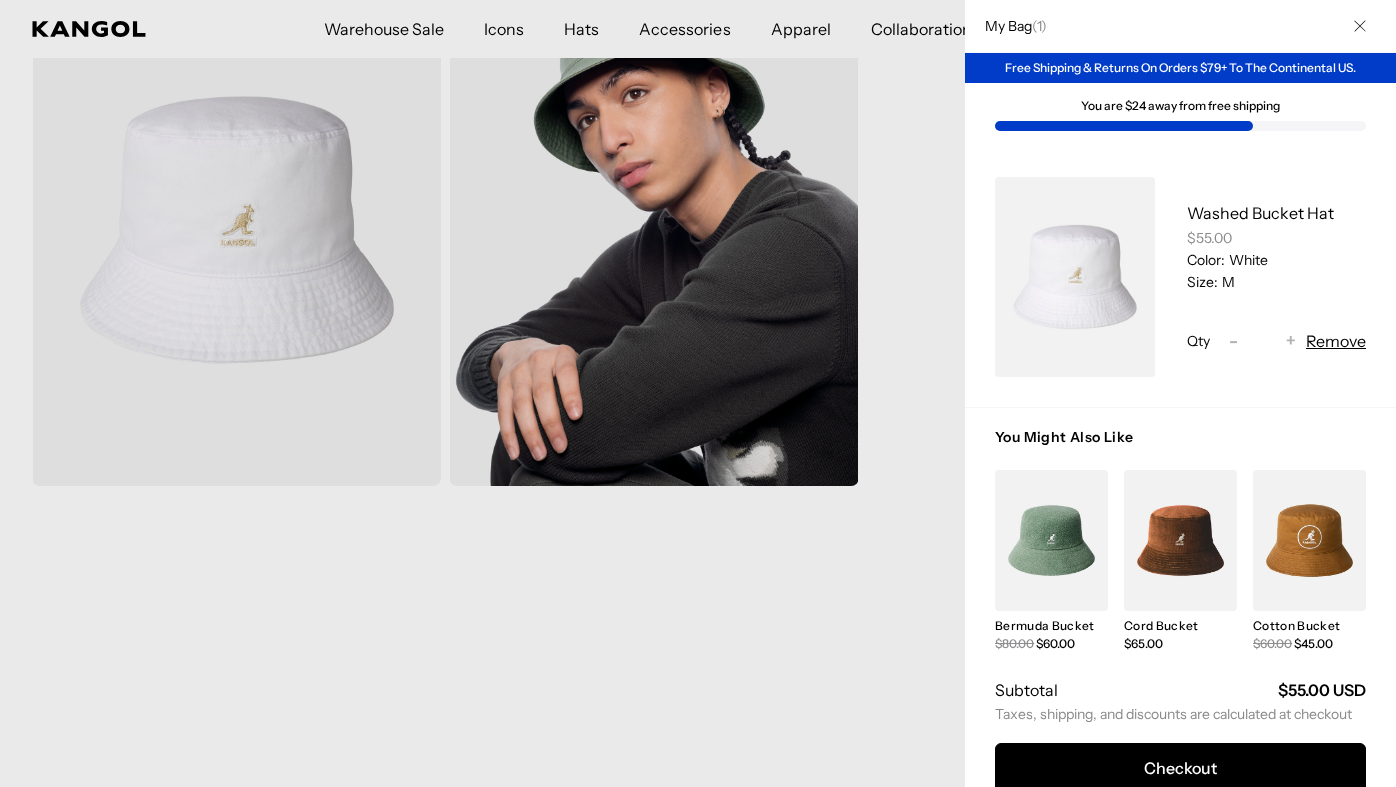 scroll, scrollTop: 0, scrollLeft: 412, axis: horizontal 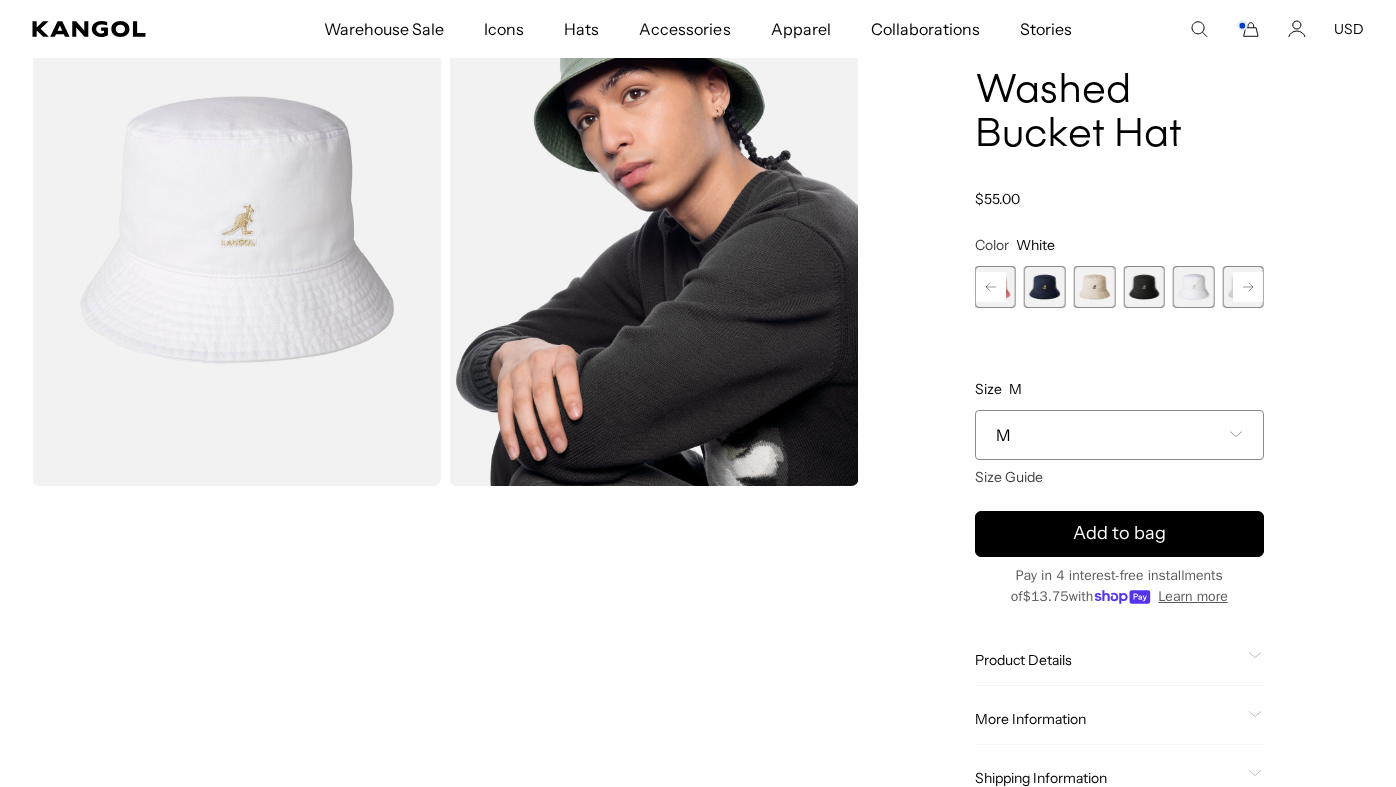 click 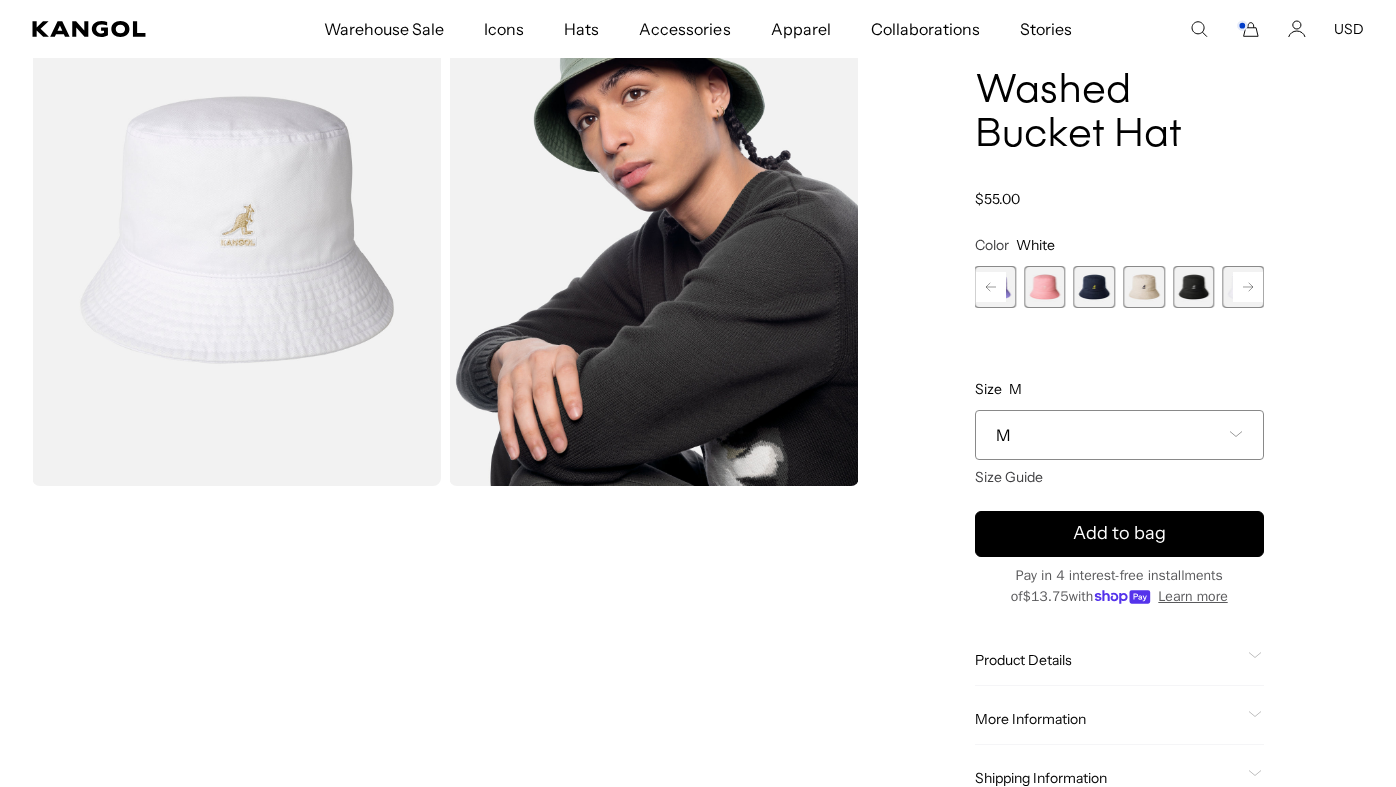 click 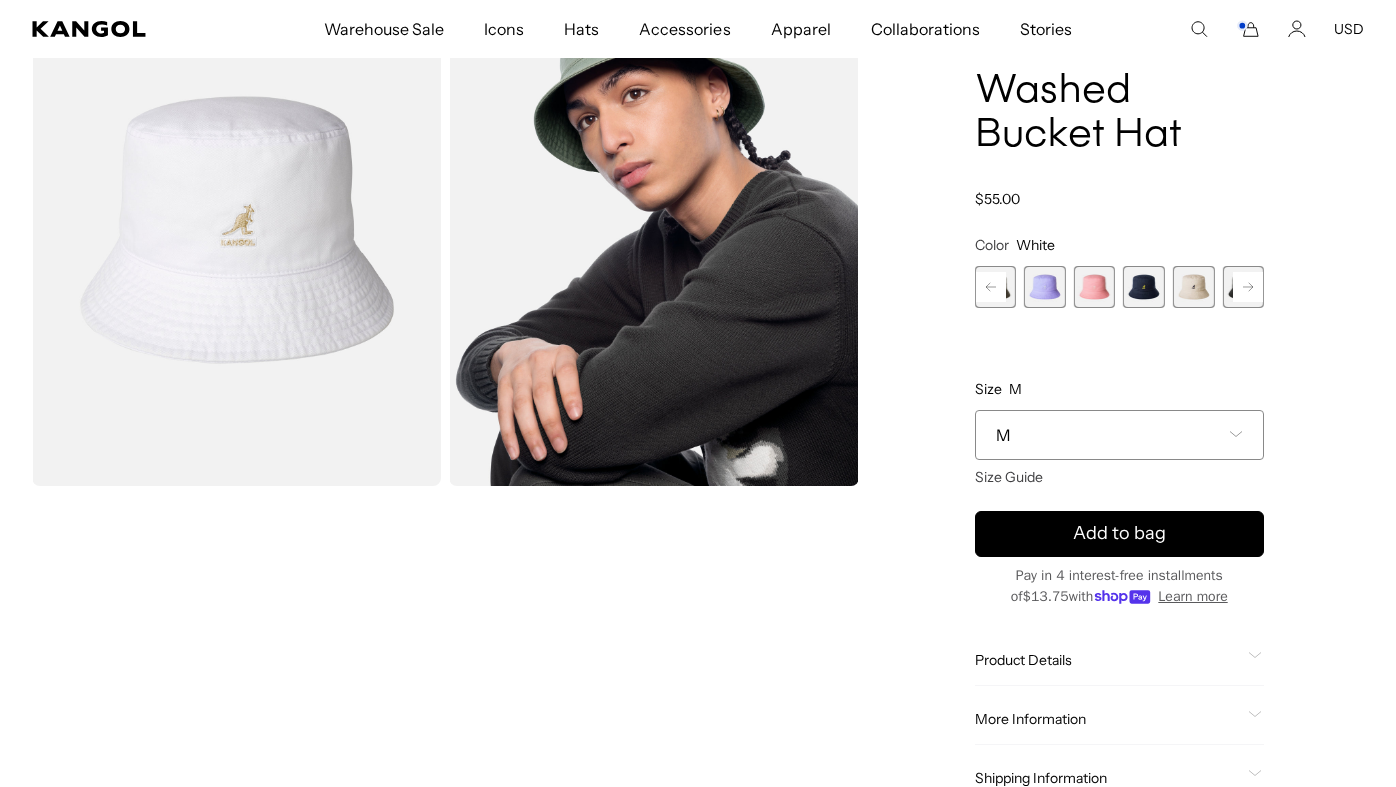 click 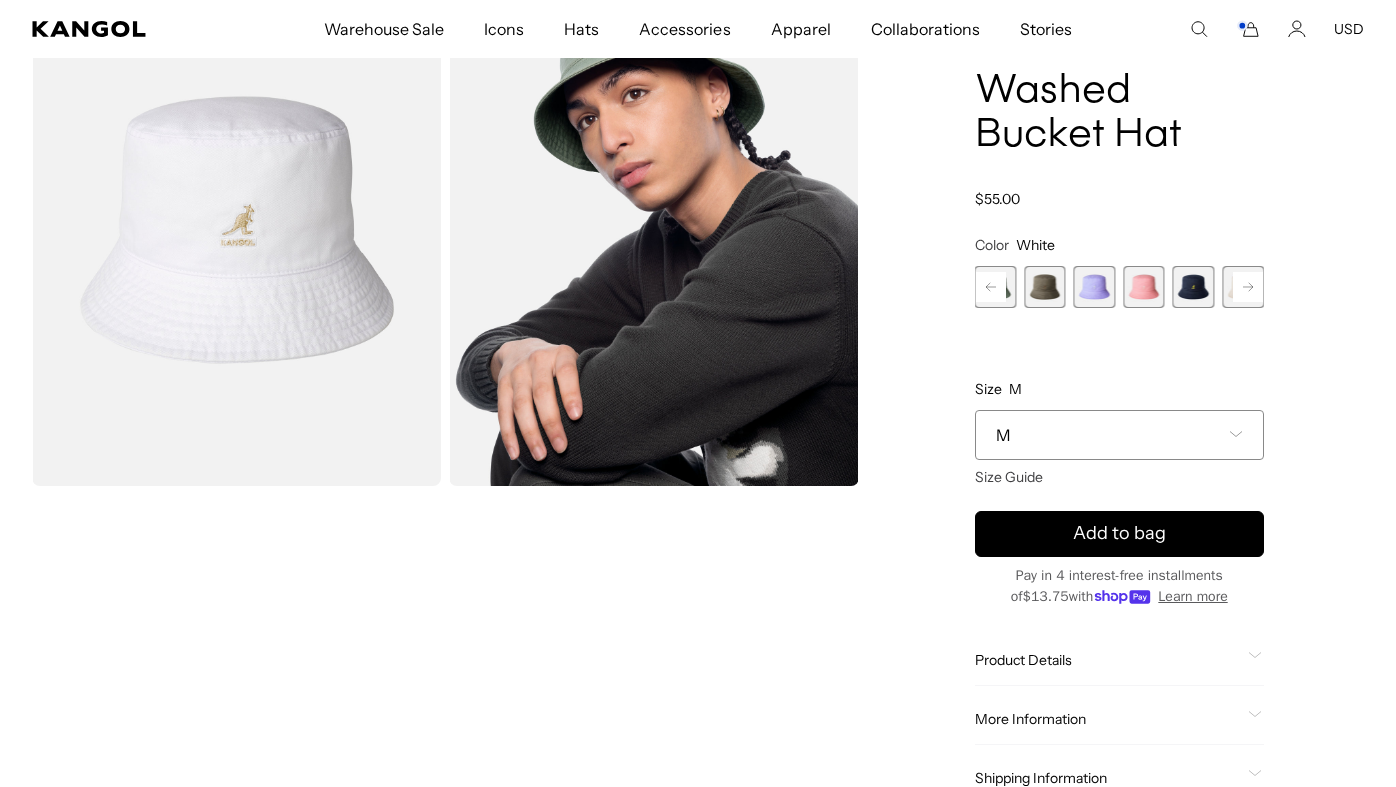 click 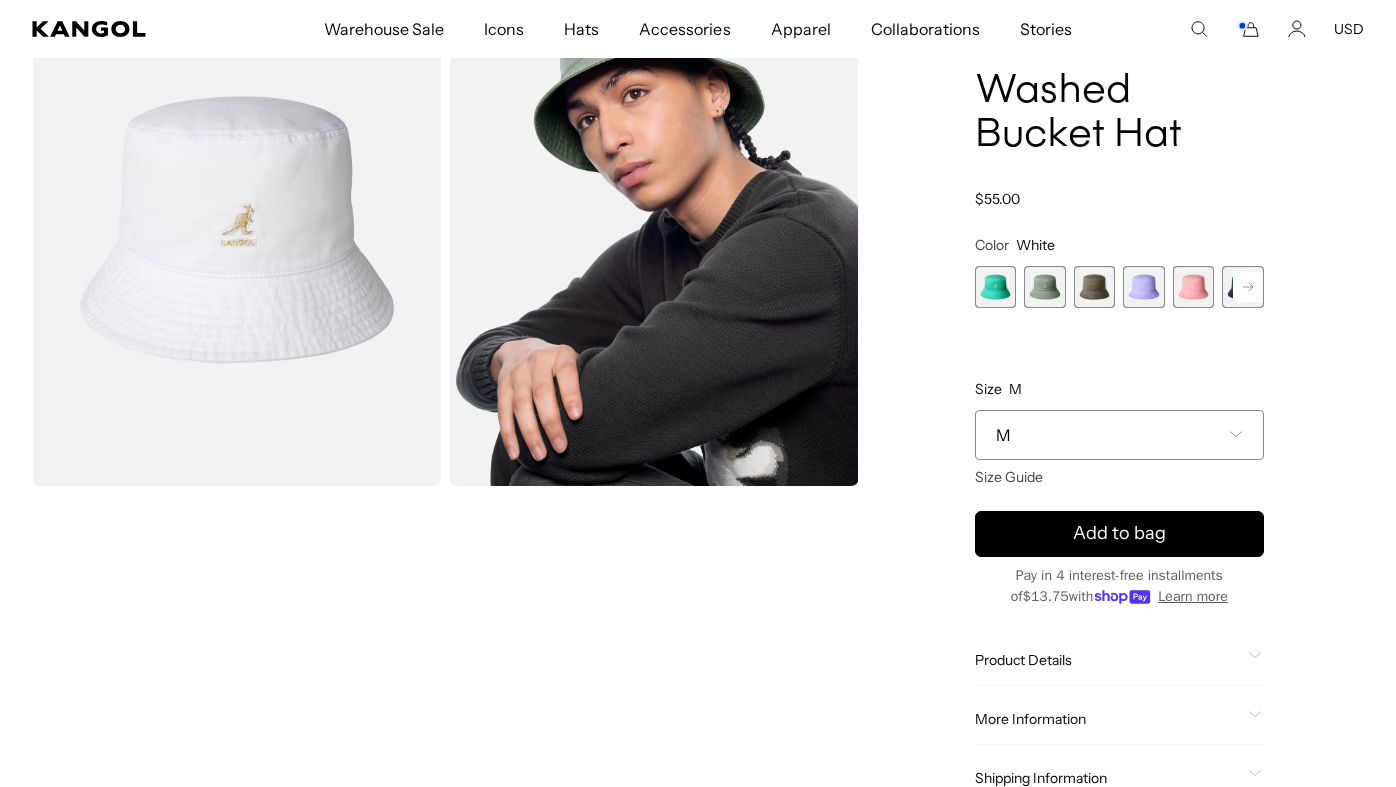 click at bounding box center [996, 287] 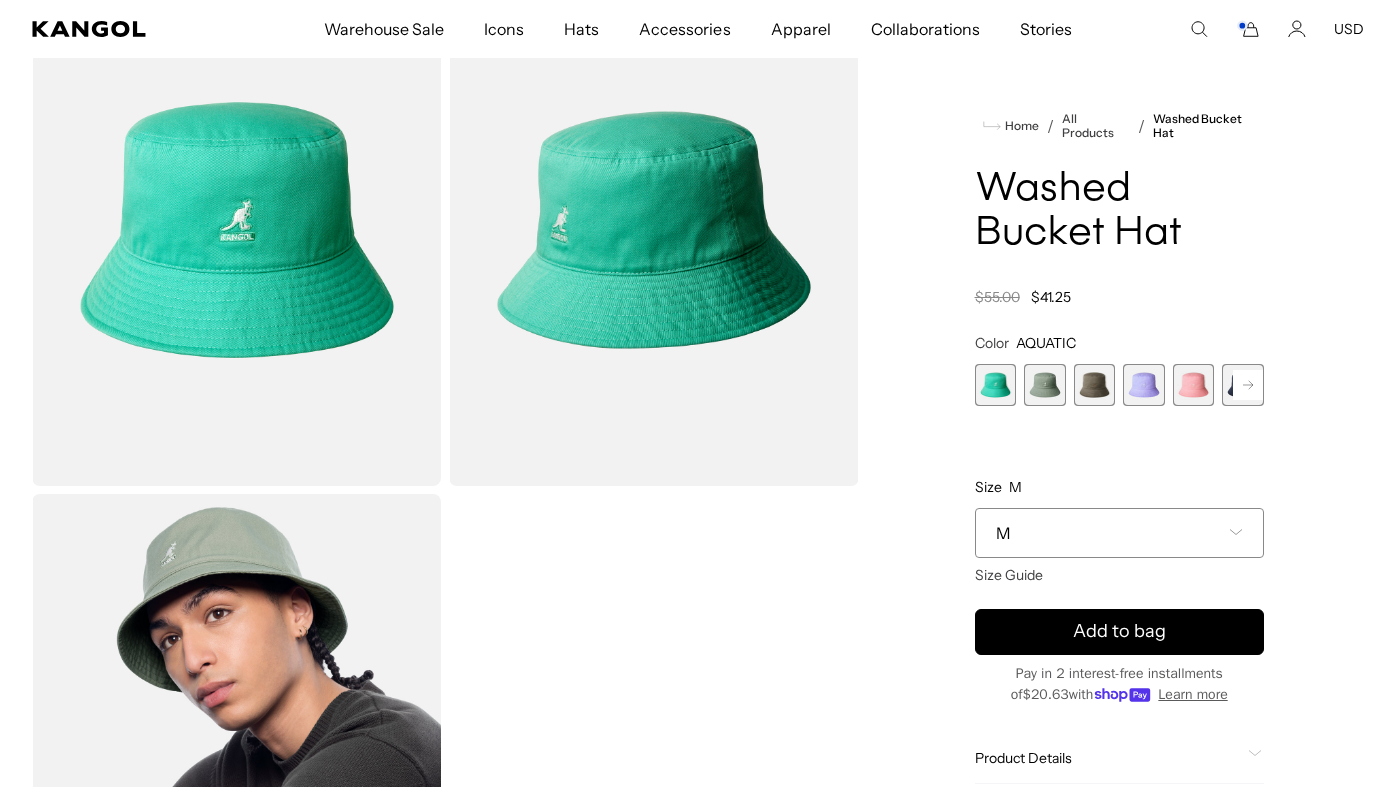 click at bounding box center (1194, 385) 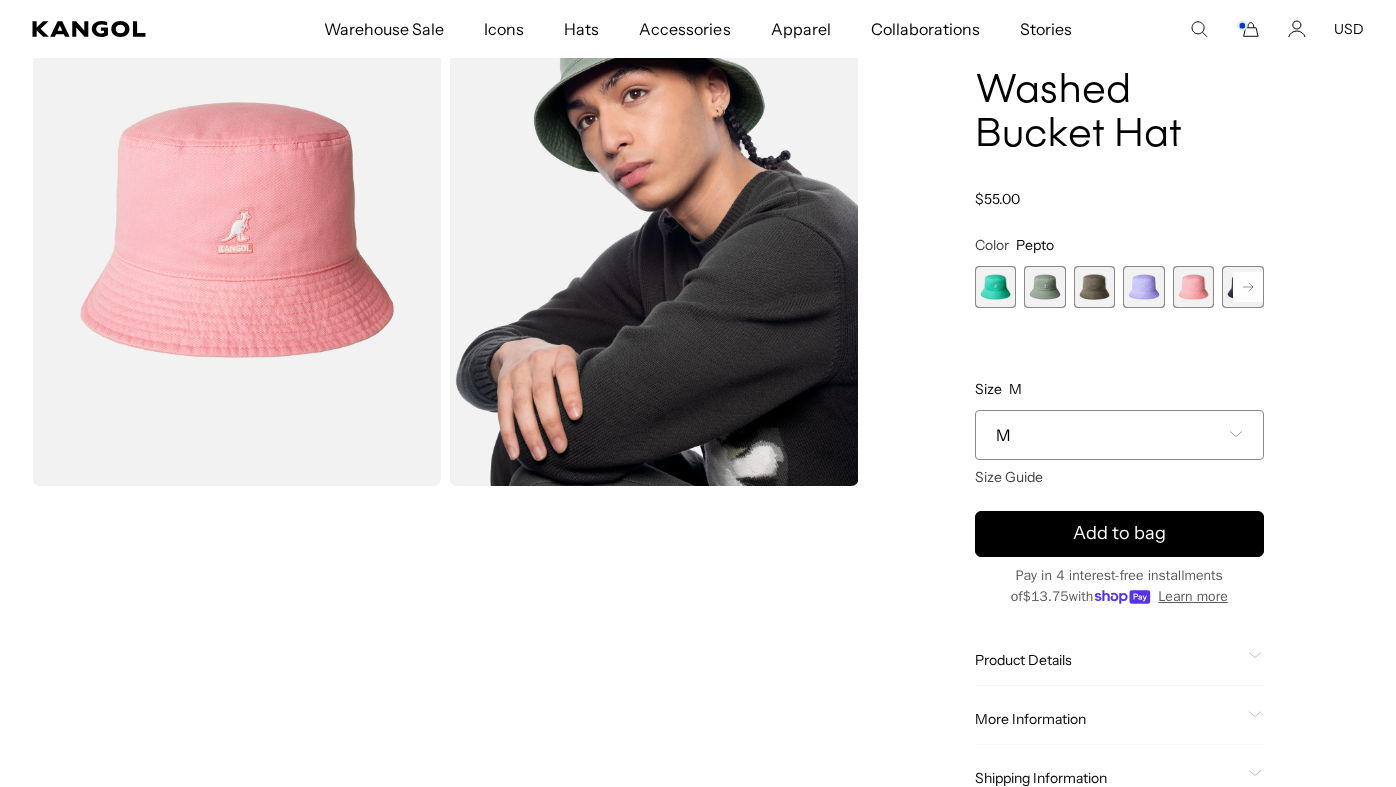 scroll, scrollTop: 0, scrollLeft: 412, axis: horizontal 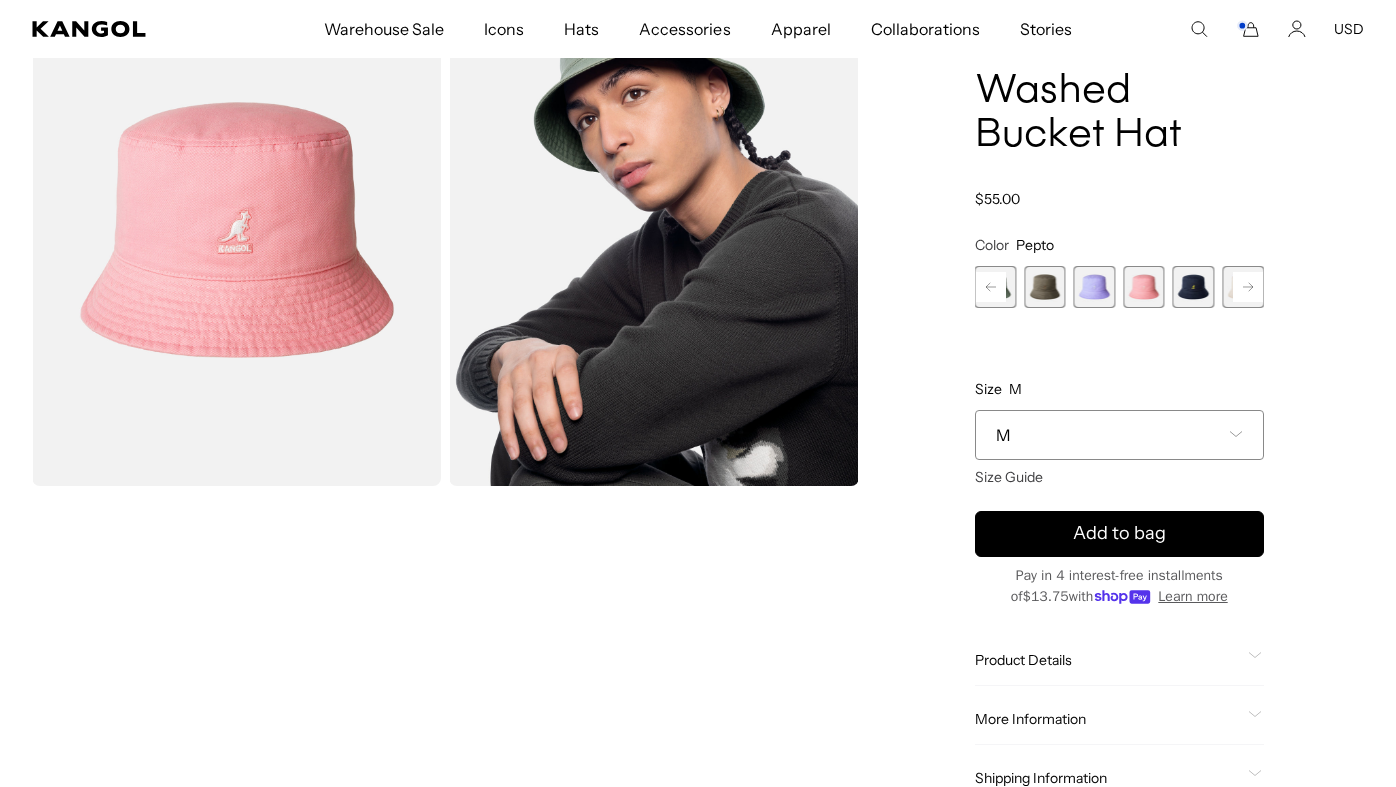 click 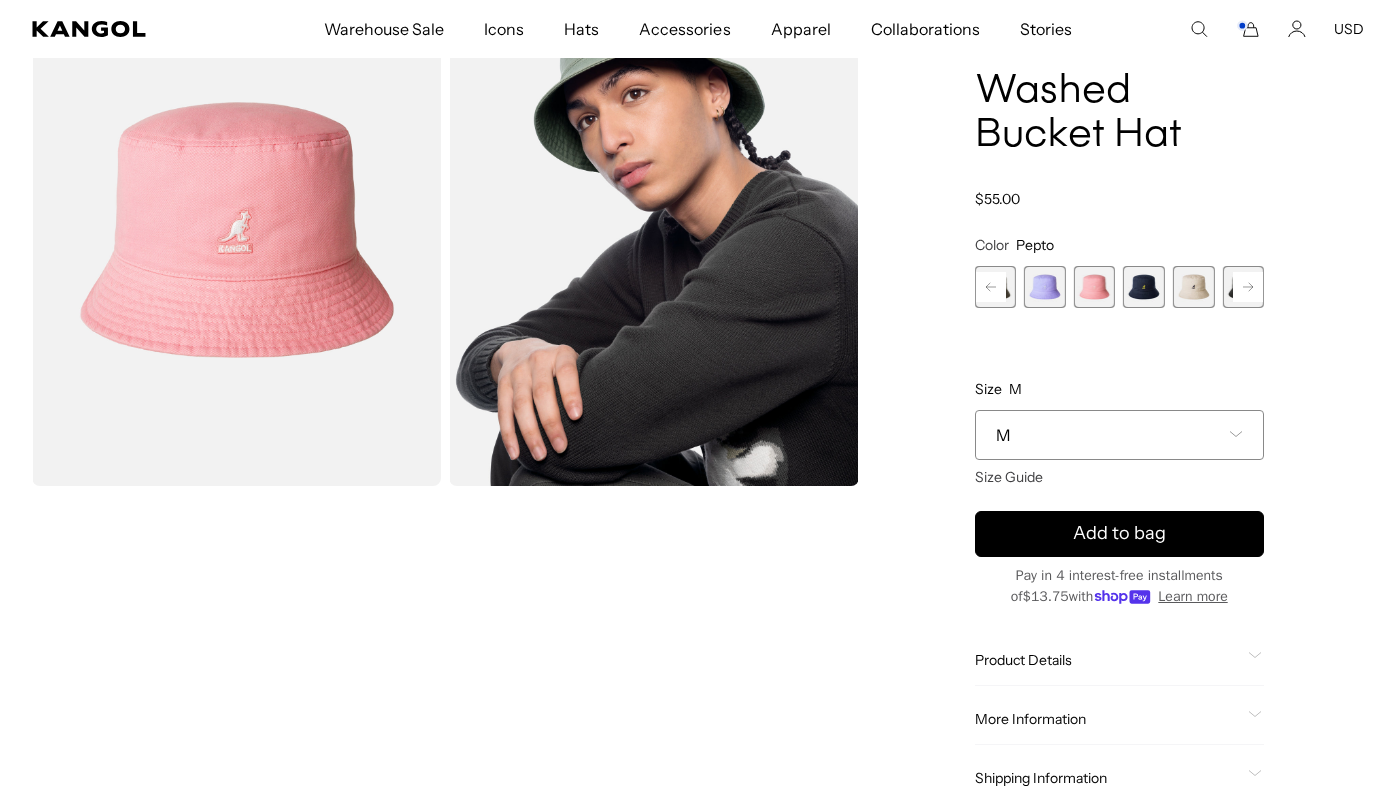 click 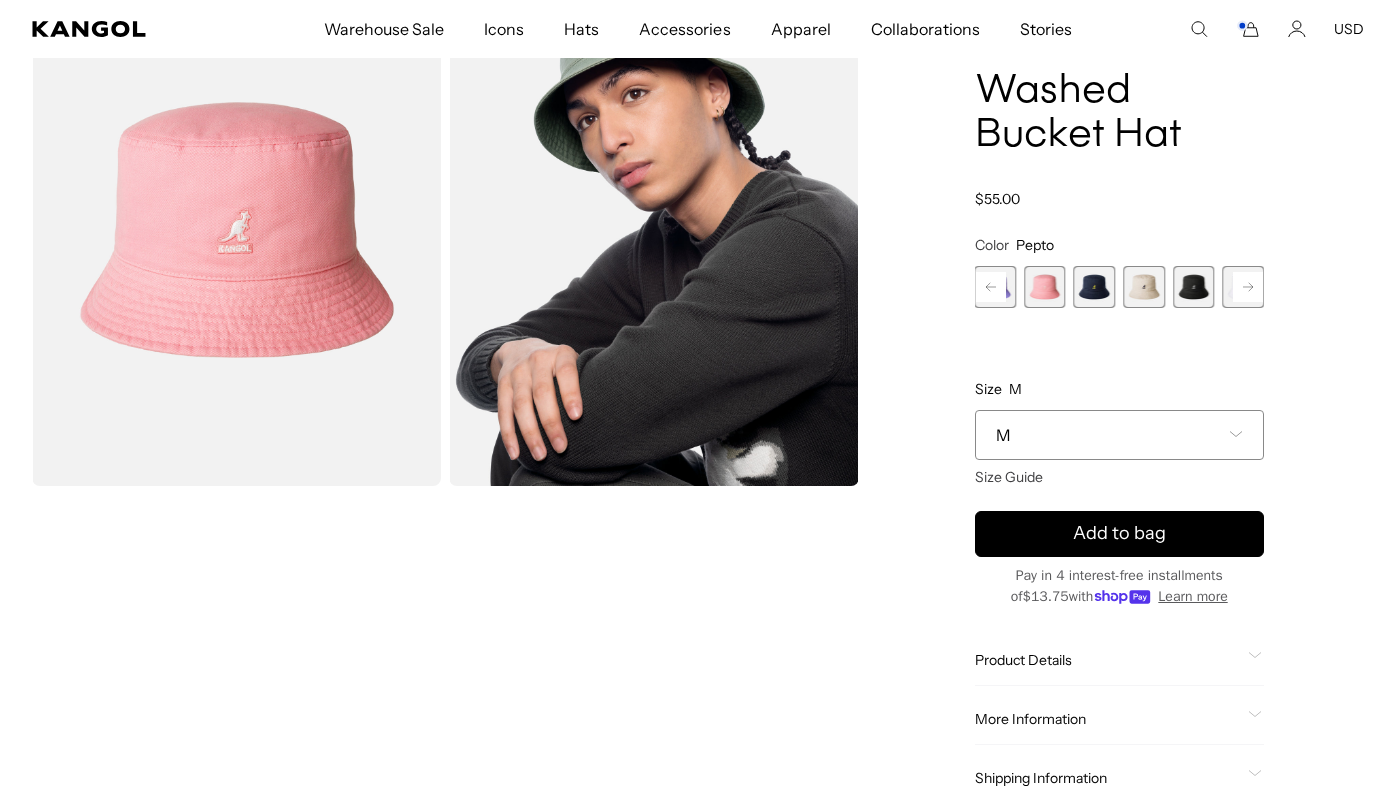 scroll, scrollTop: 0, scrollLeft: 0, axis: both 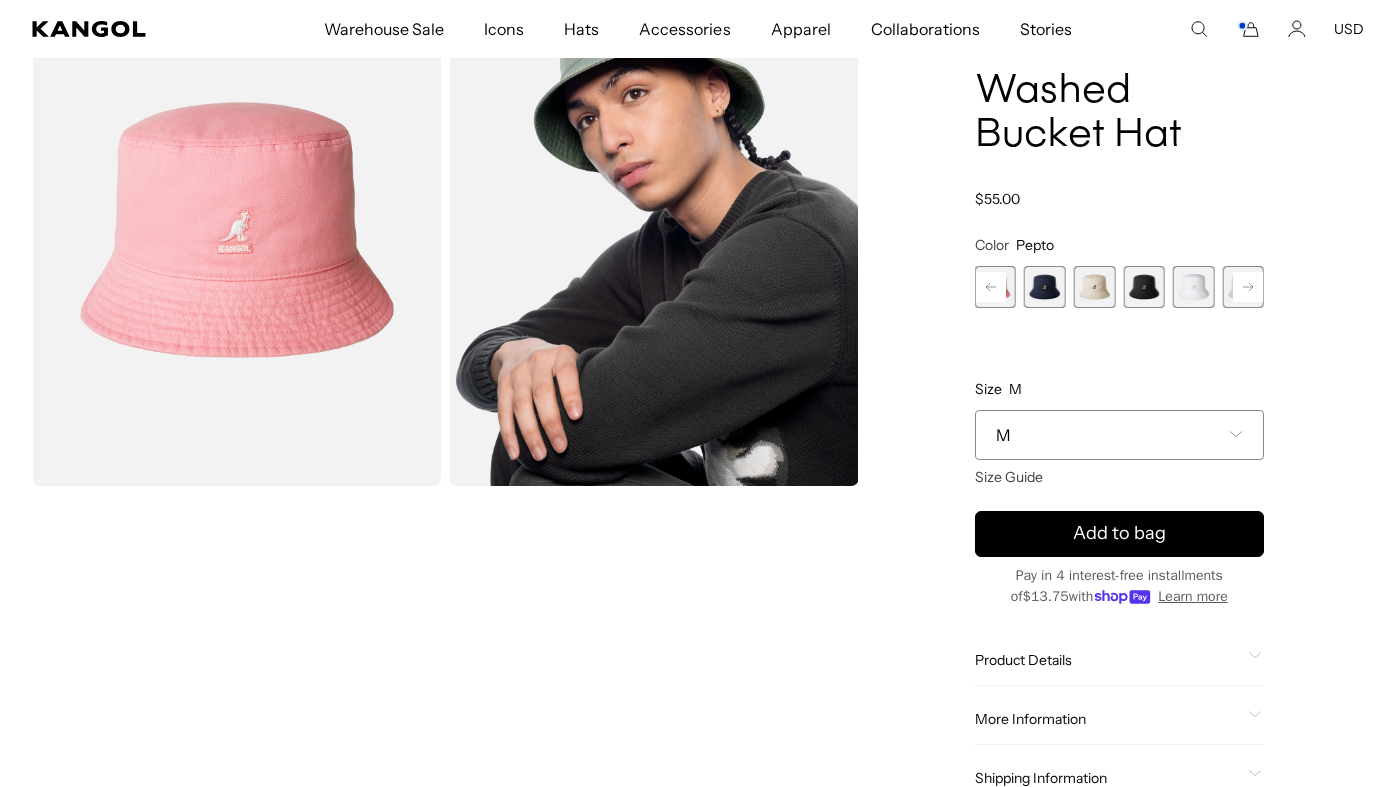 click 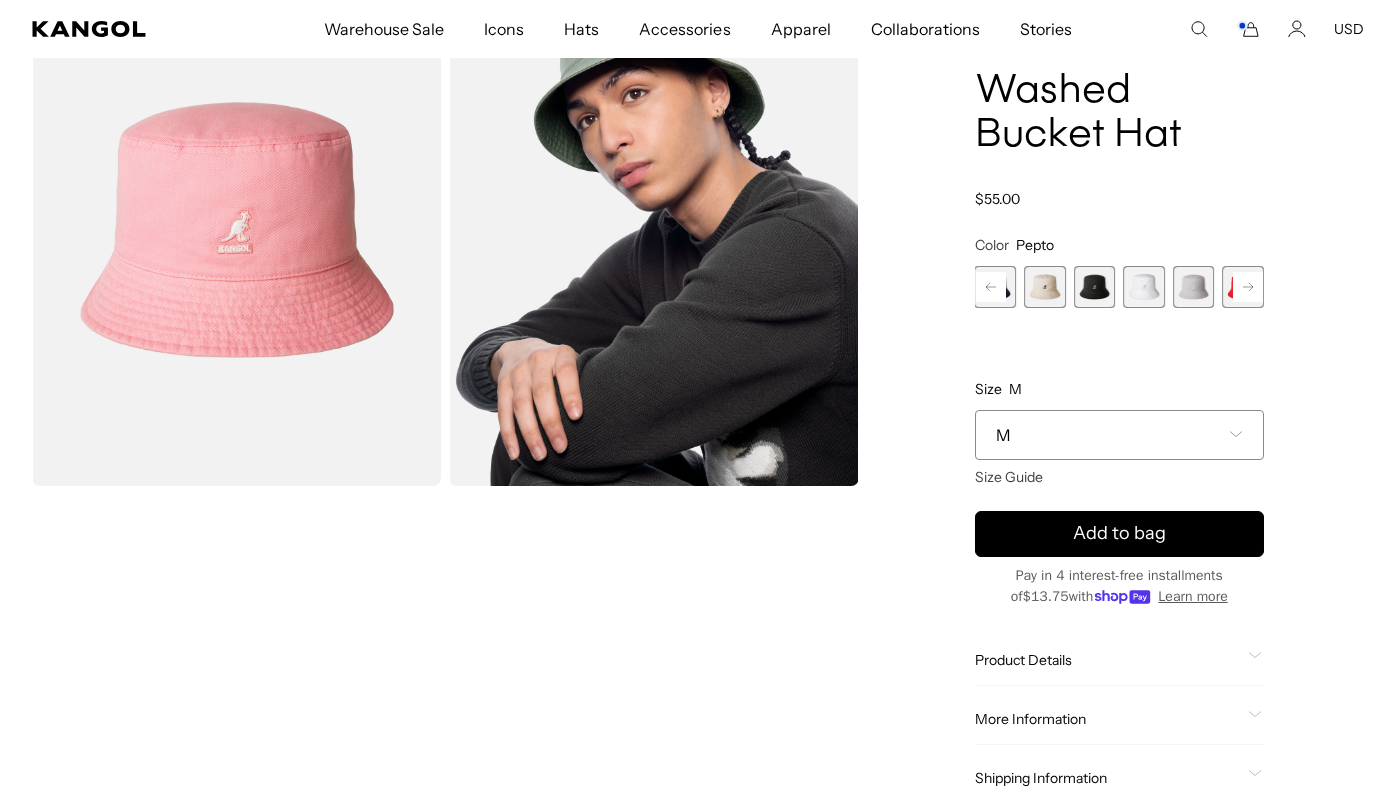scroll, scrollTop: 0, scrollLeft: 412, axis: horizontal 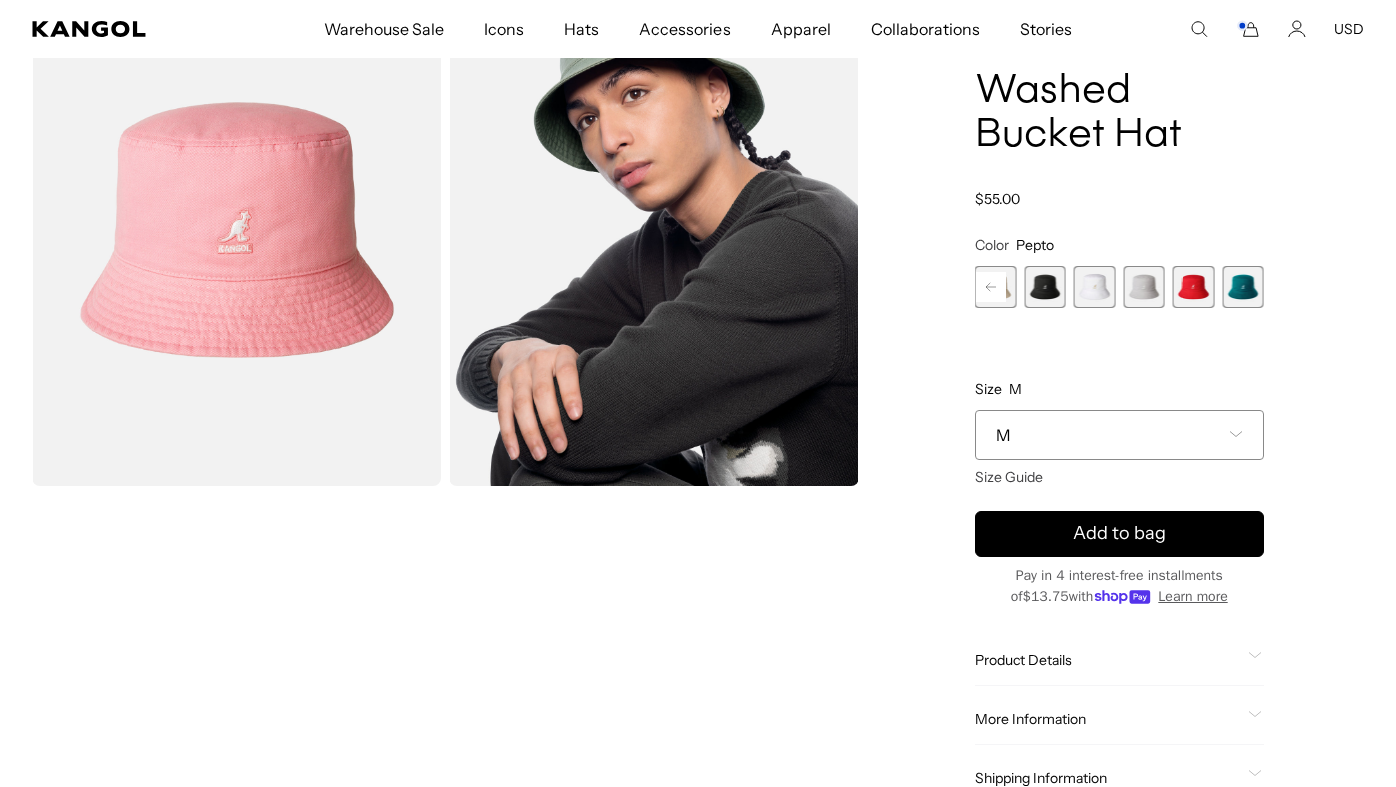 click at bounding box center [1243, 287] 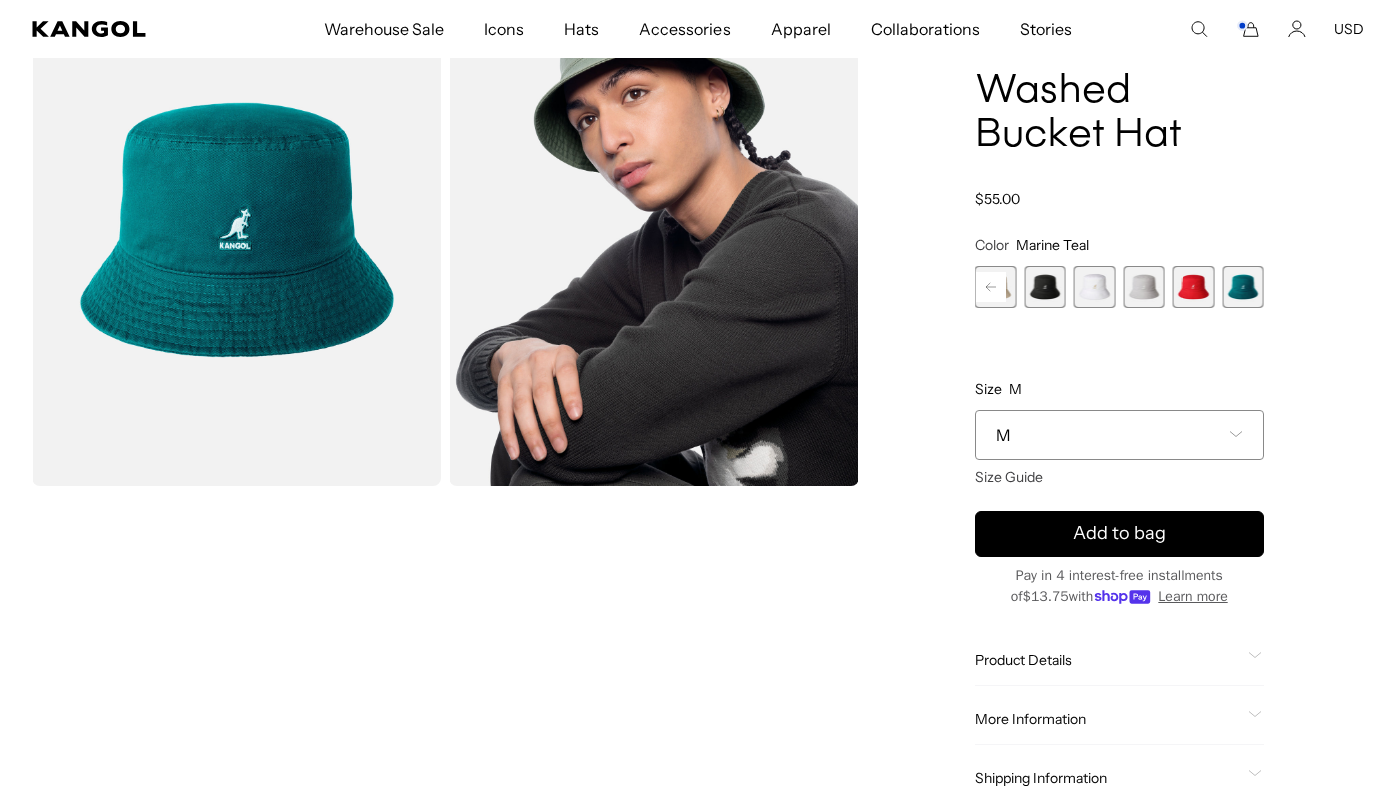 click at bounding box center (1194, 287) 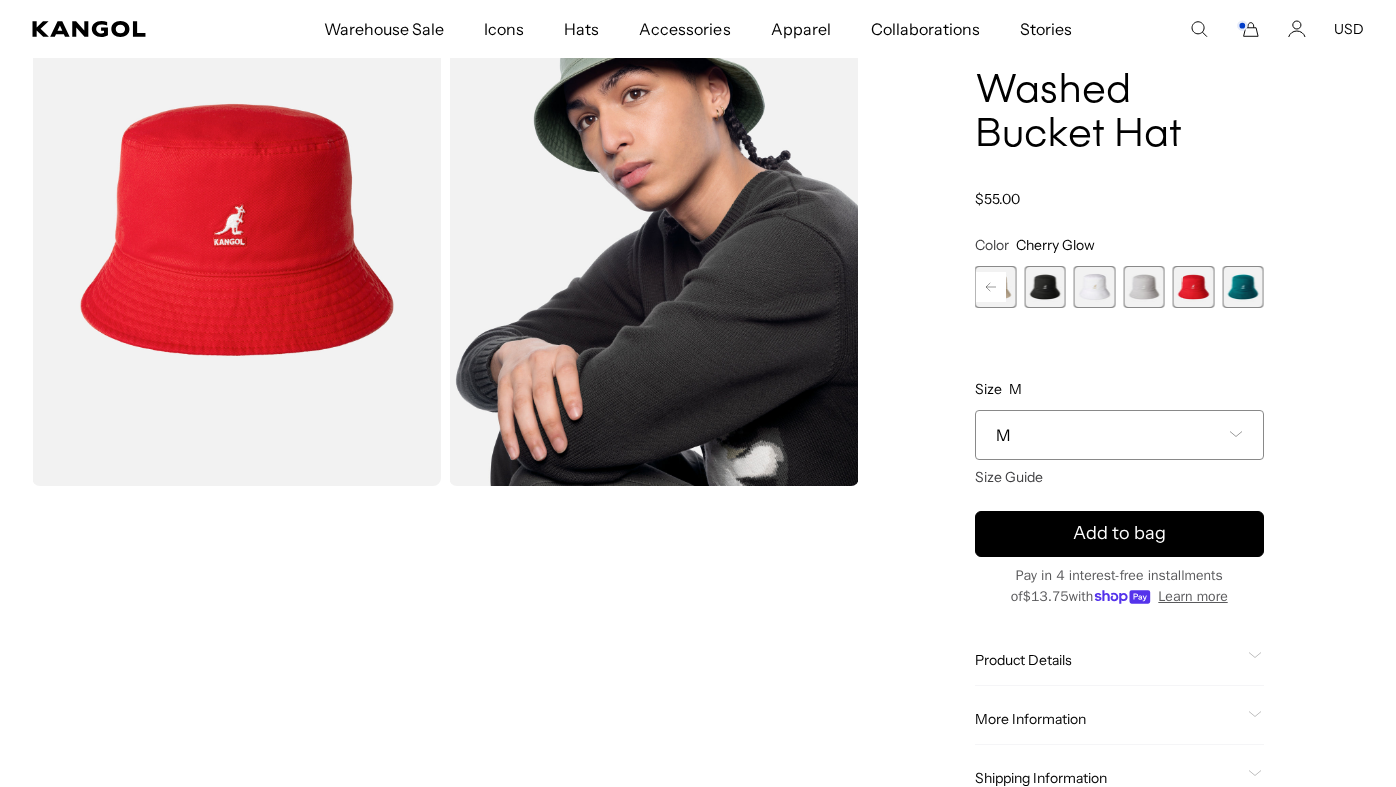scroll, scrollTop: 0, scrollLeft: 0, axis: both 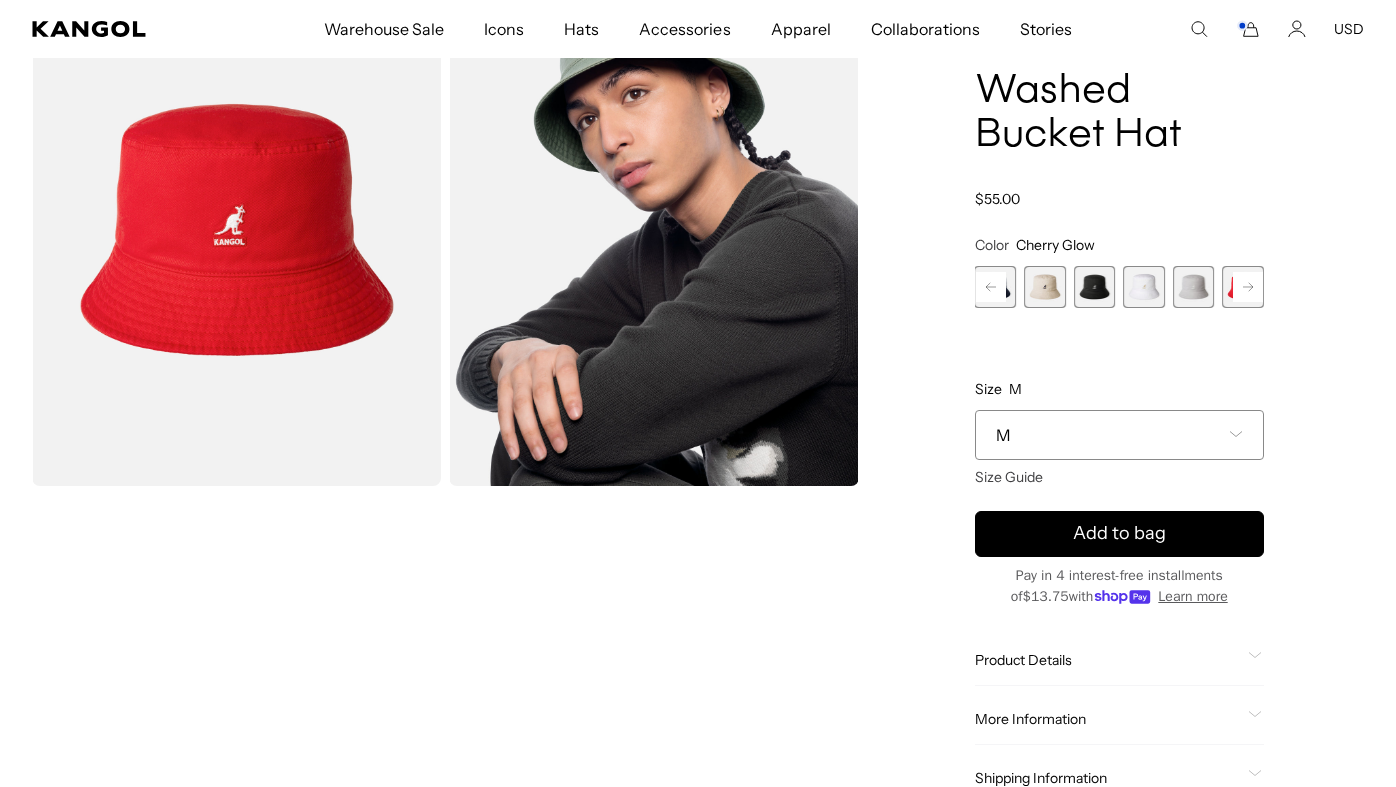 click 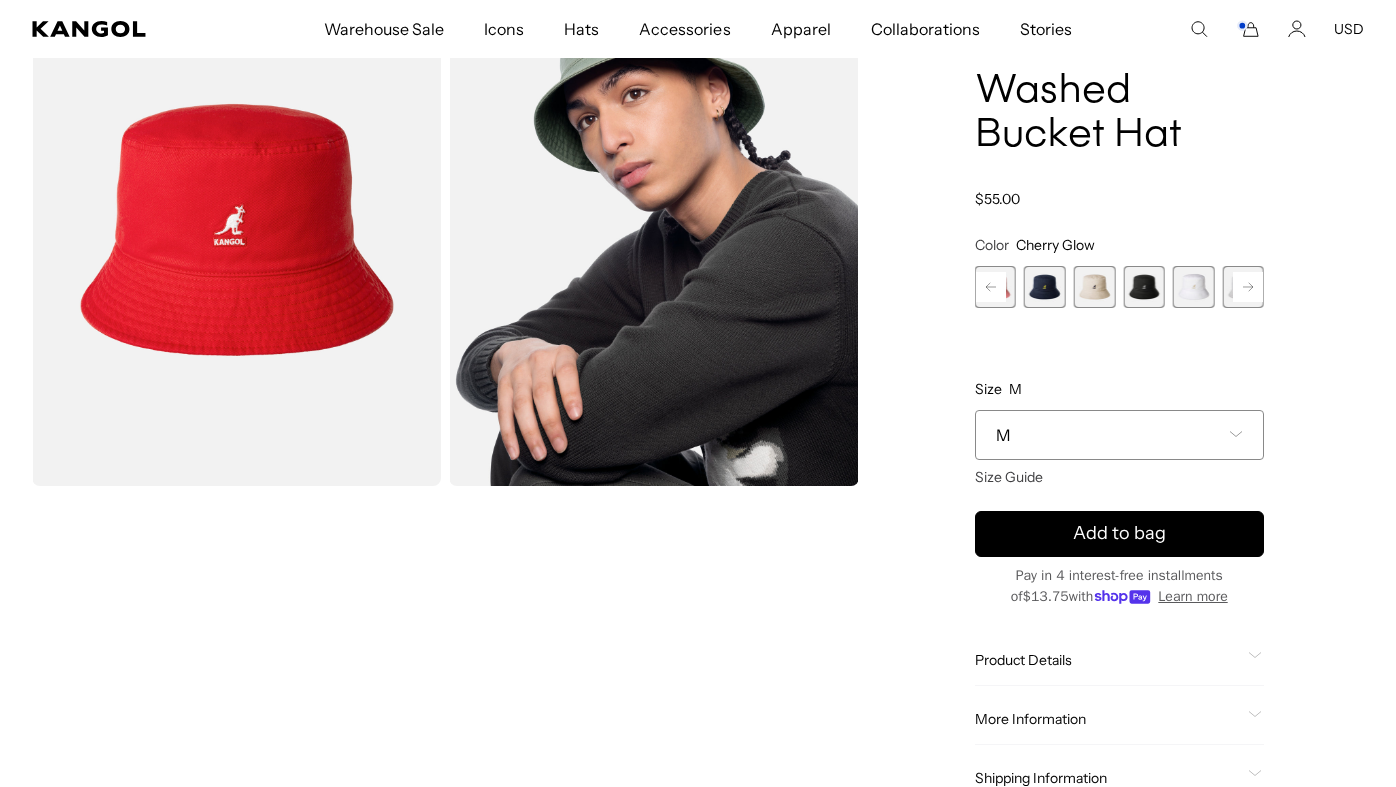 scroll, scrollTop: 0, scrollLeft: 412, axis: horizontal 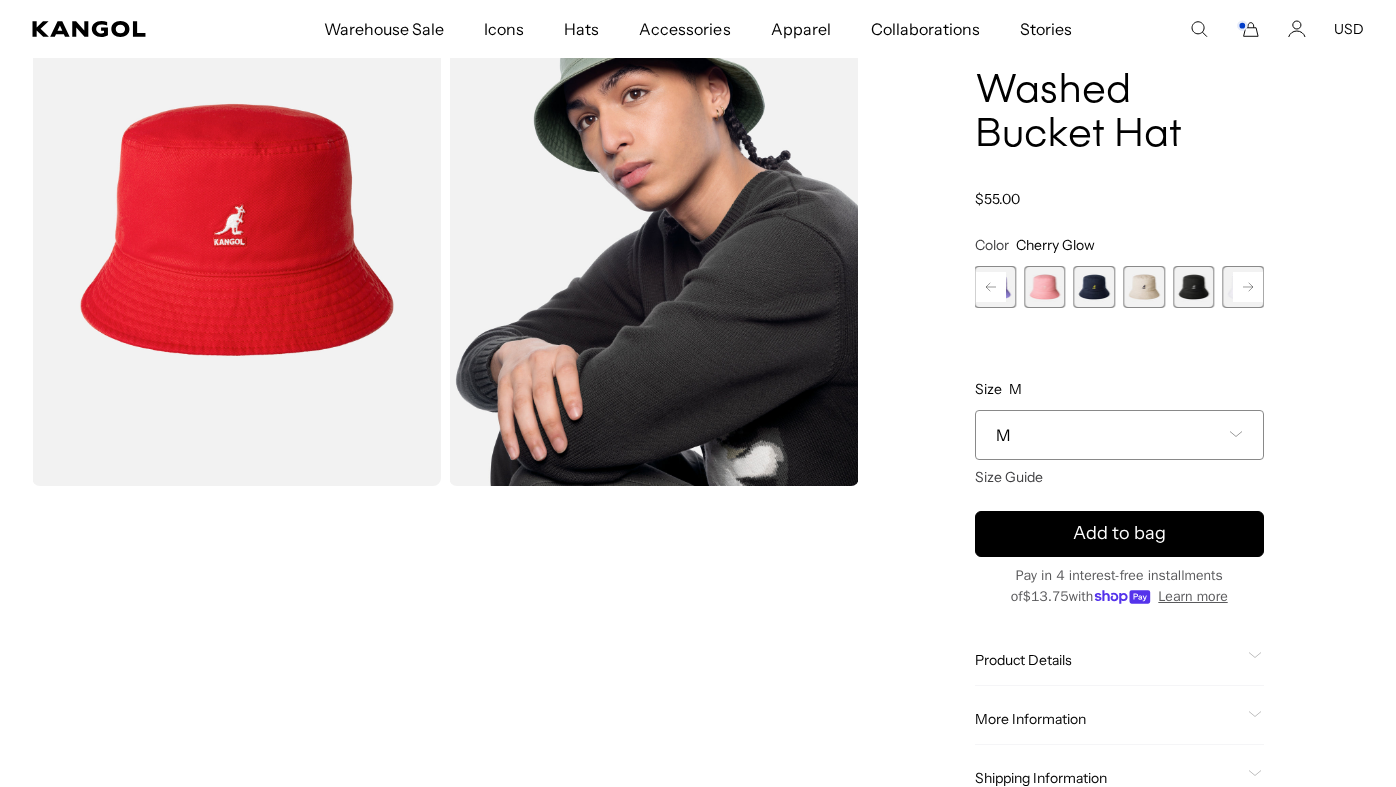 click 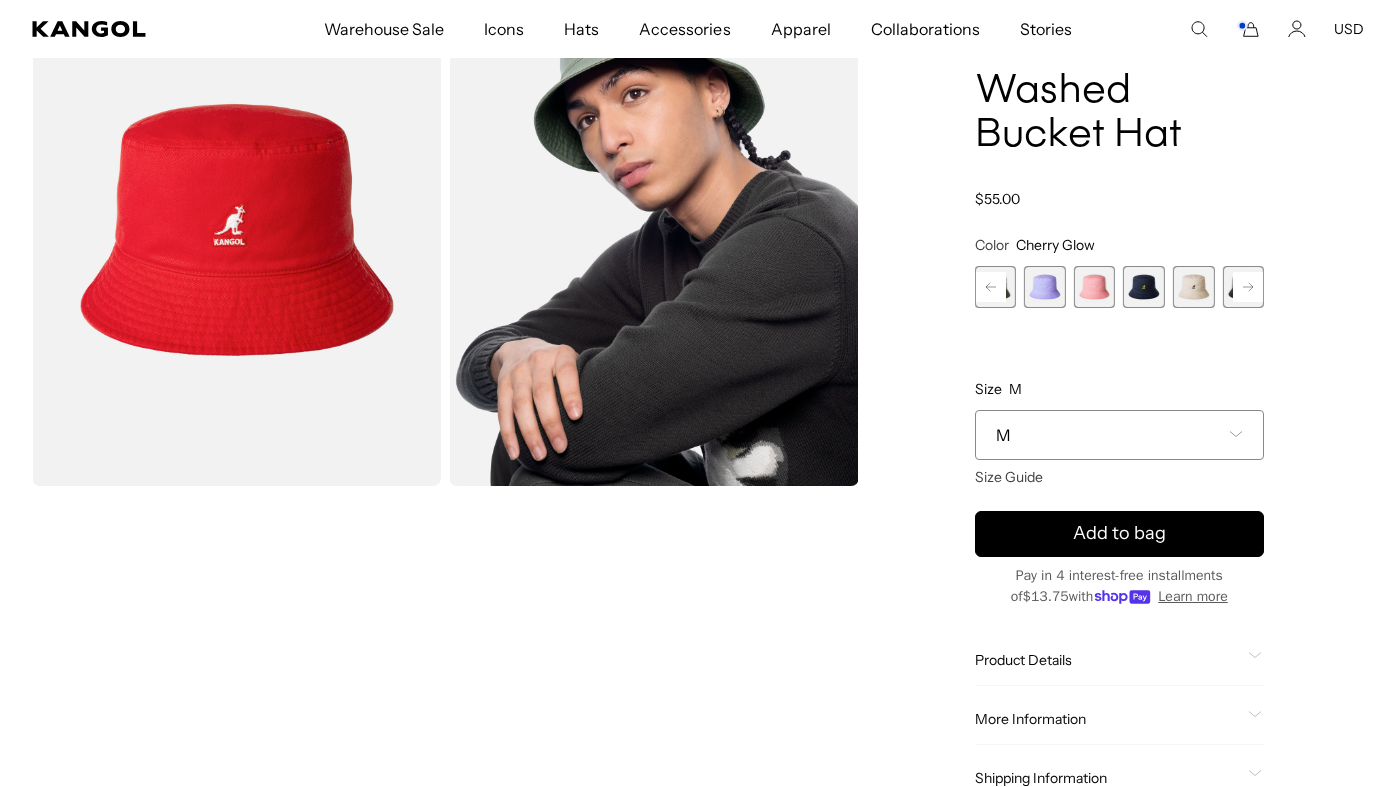 click 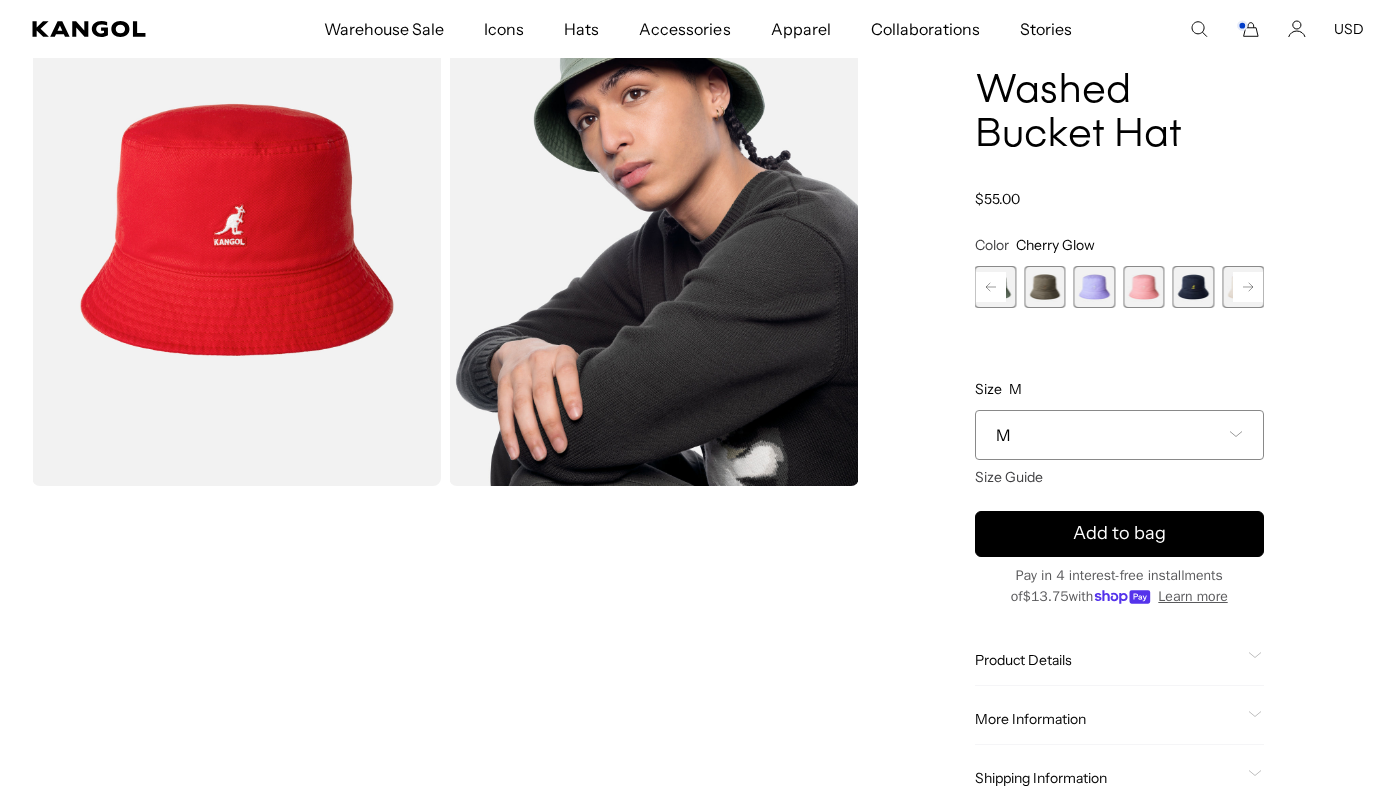 click 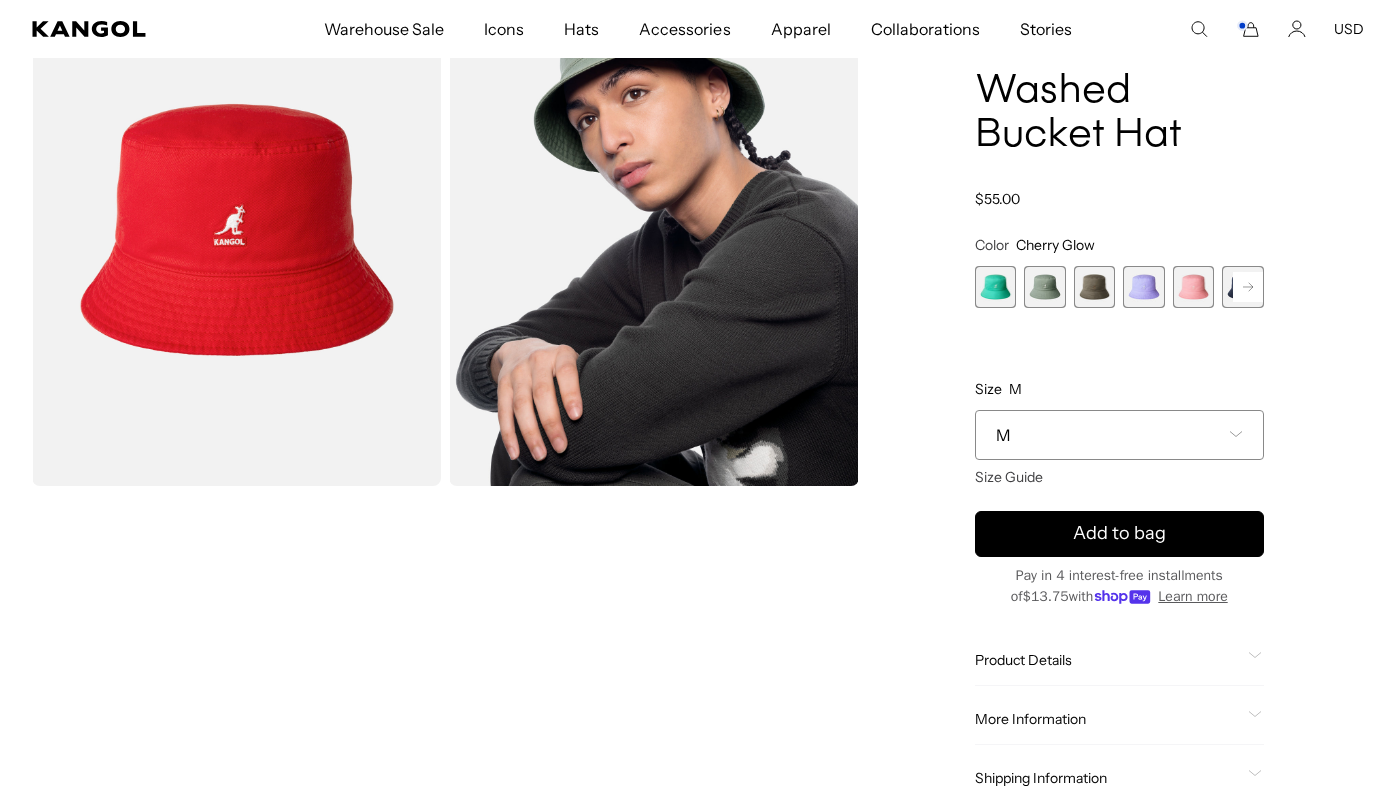 click on "Previous
Next
AQUATIC
Variant sold out or unavailable
SAGE GREEN
Variant sold out or unavailable
Smog
Variant sold out or unavailable
Iced Lilac
Variant sold out or unavailable
Pepto
Variant sold out or unavailable
Navy
Variant sold out or unavailable
Khaki" at bounding box center (1120, 287) 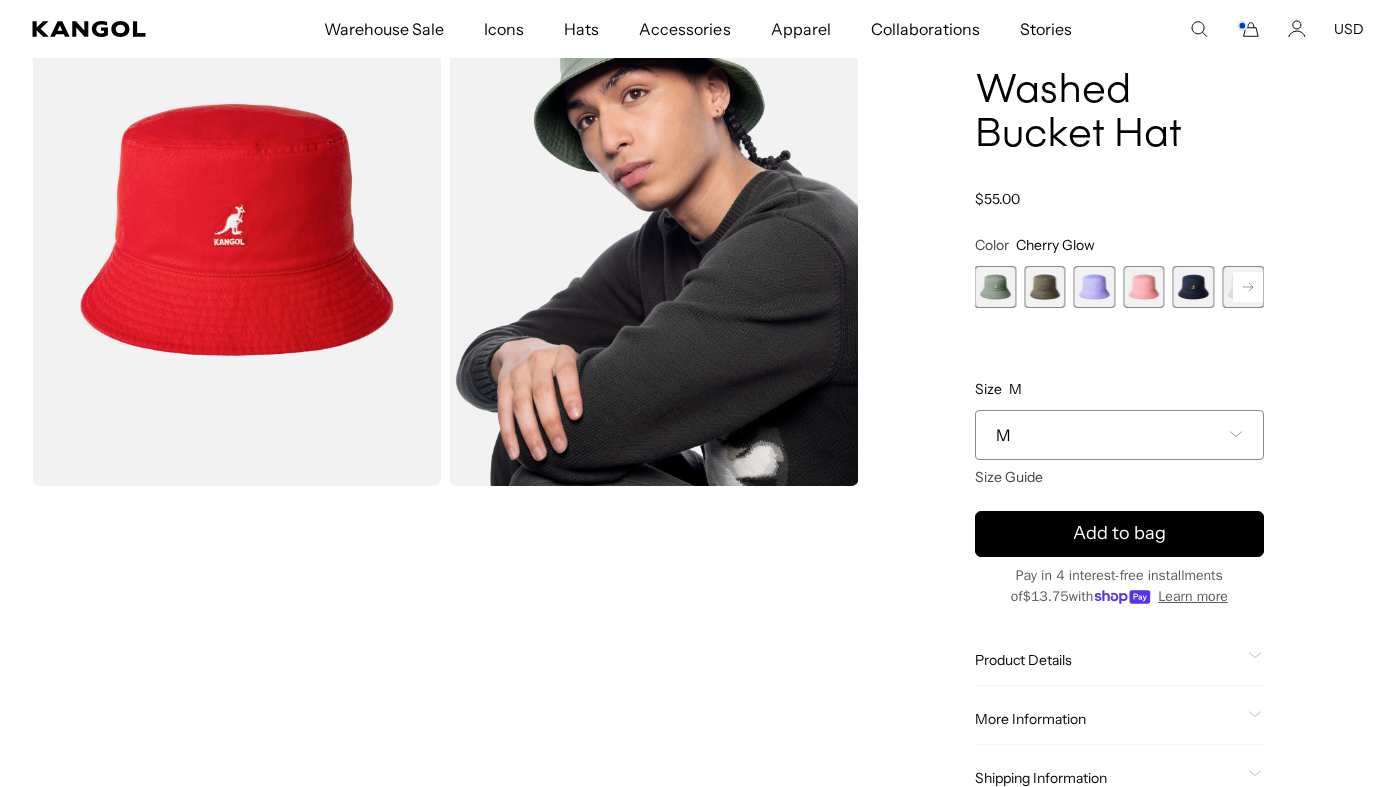 click 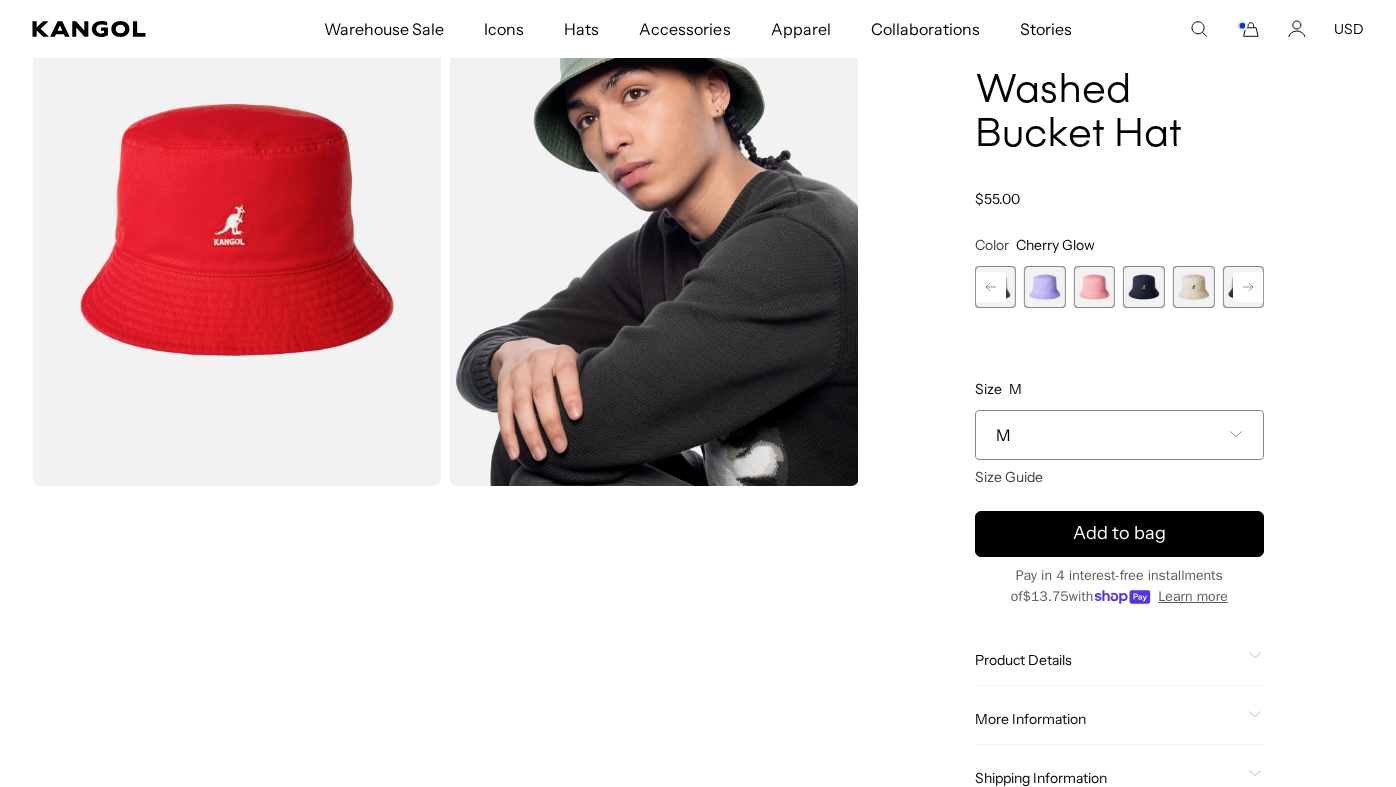 click 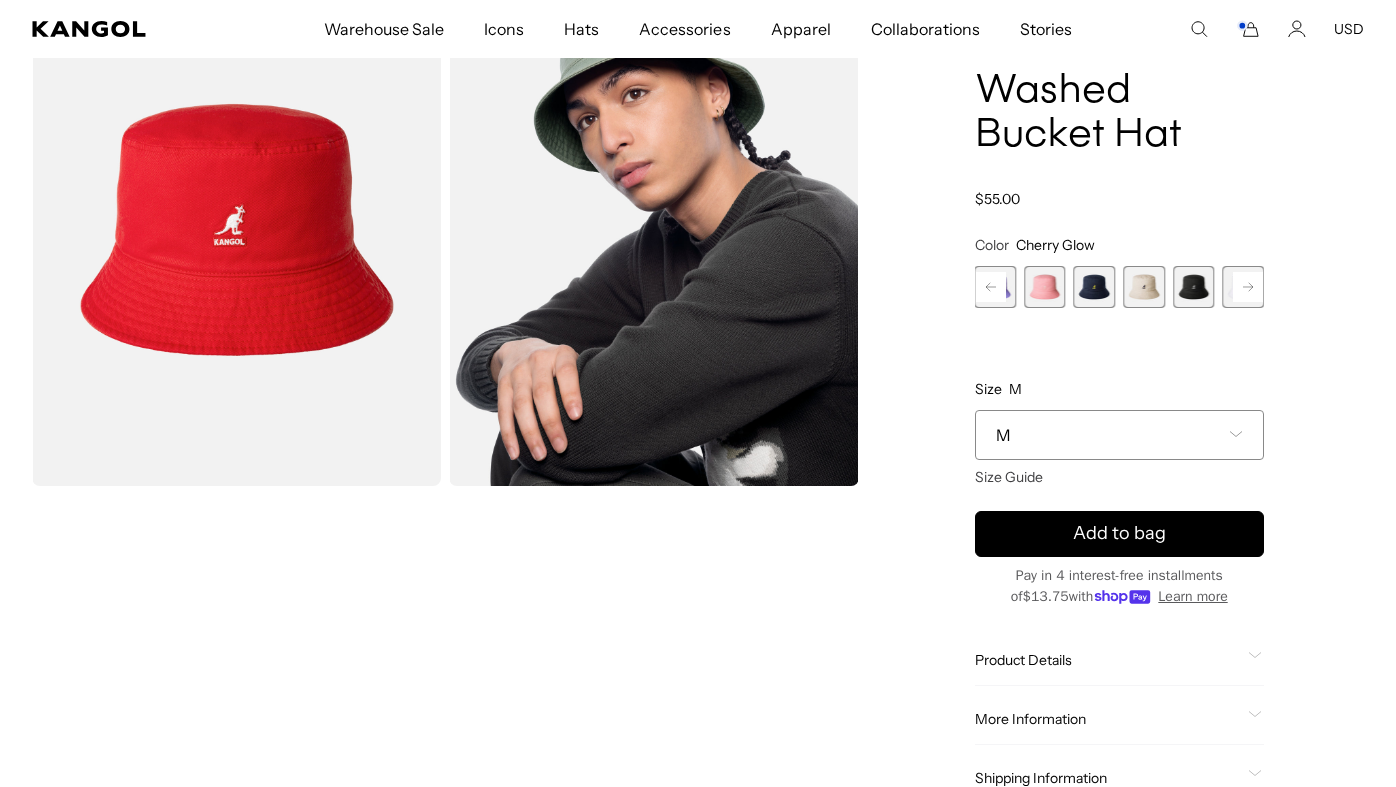 click 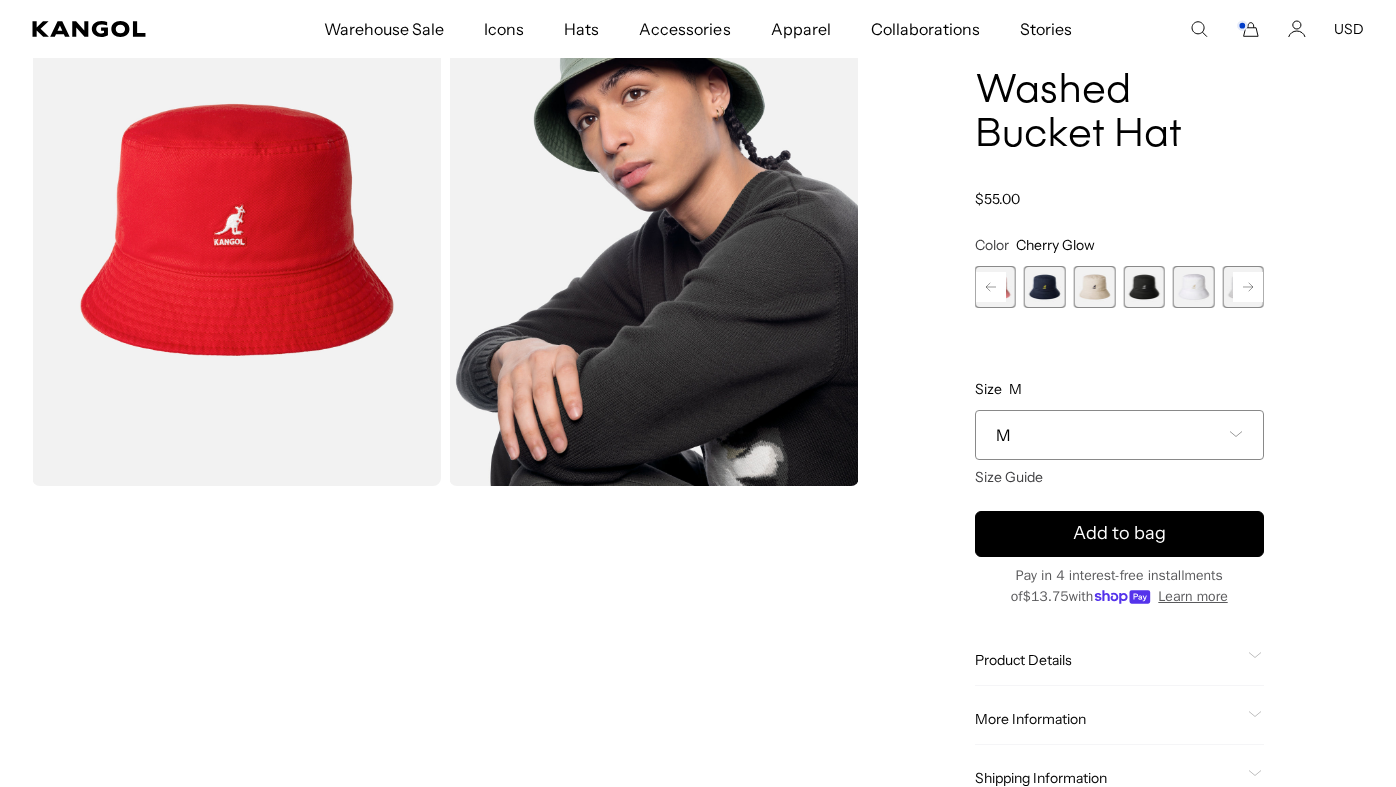 scroll, scrollTop: 0, scrollLeft: 412, axis: horizontal 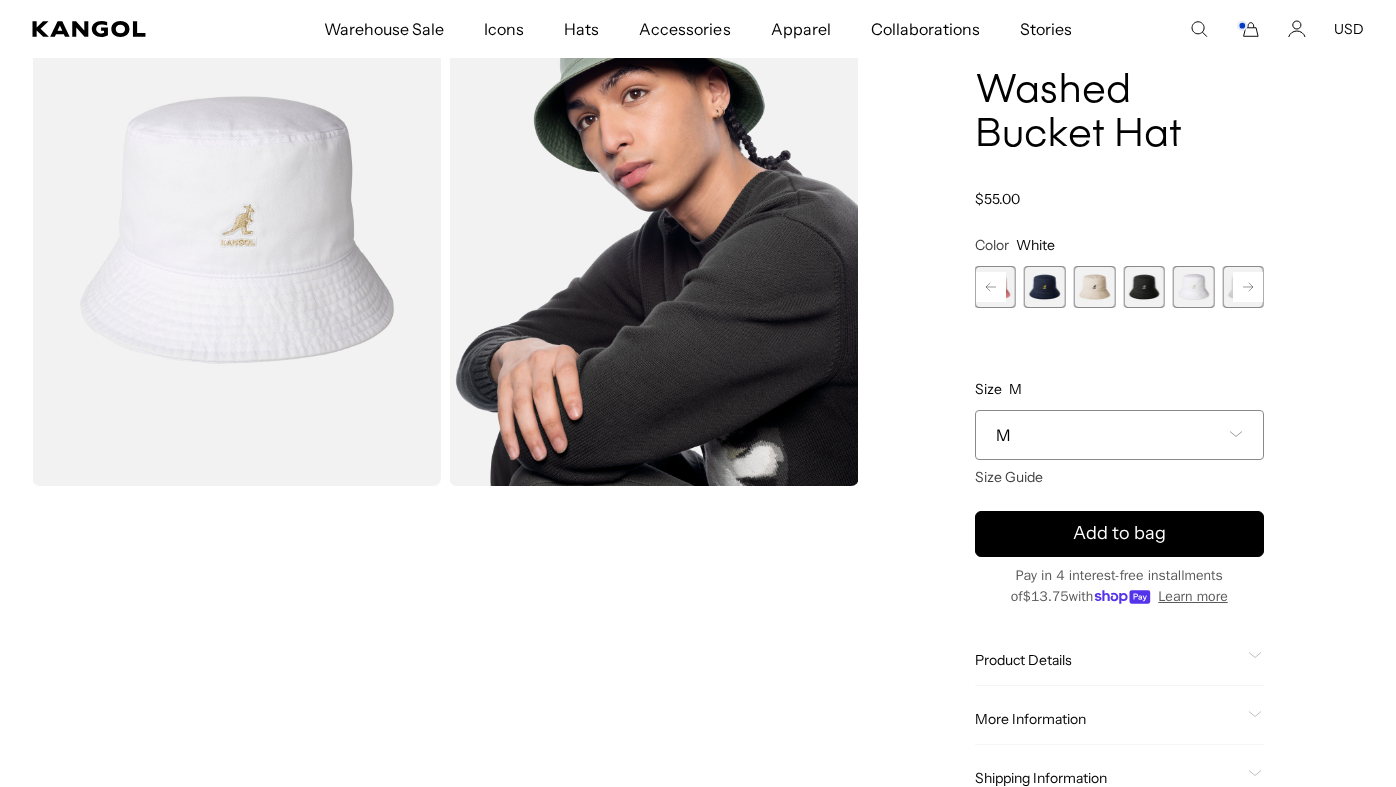 click on "M" at bounding box center (1120, 435) 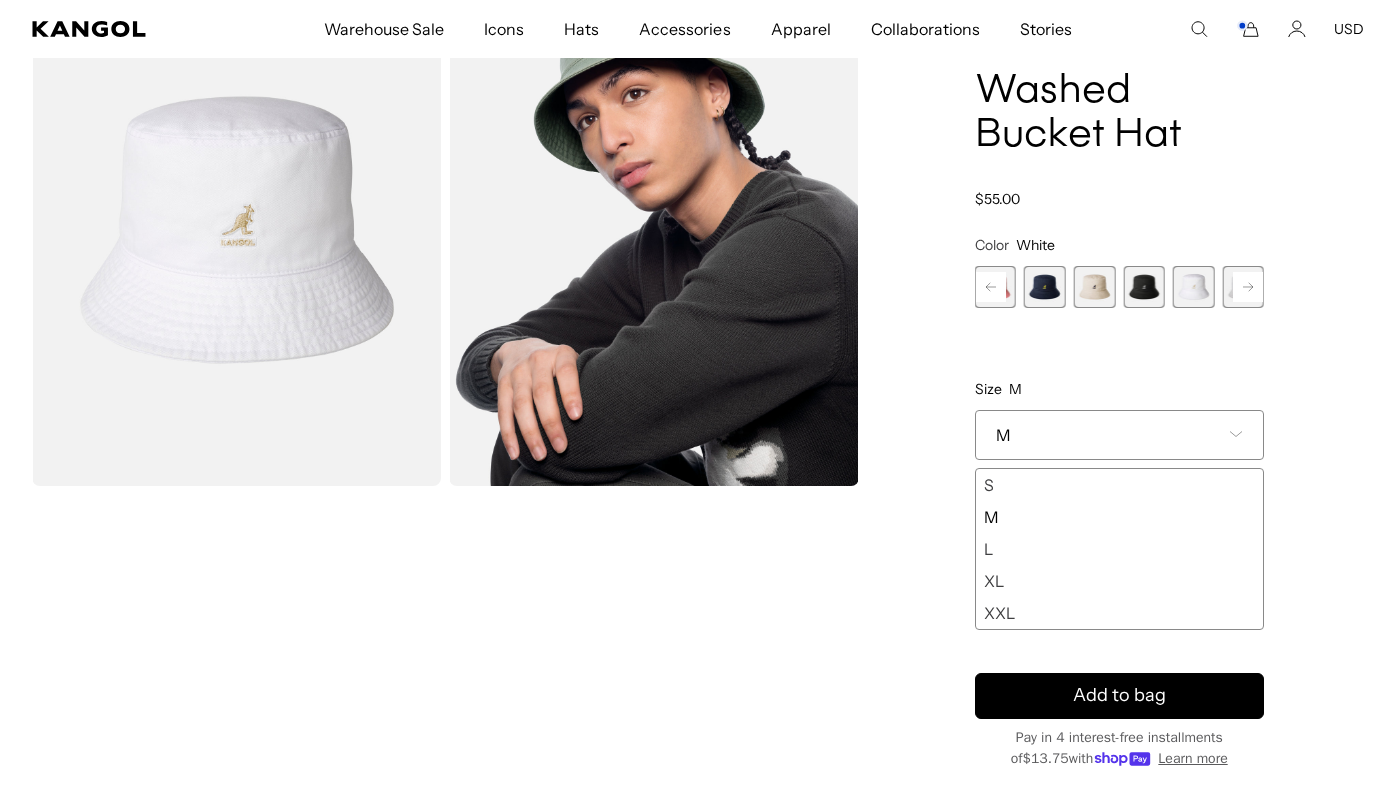 click on "L" at bounding box center [1120, 549] 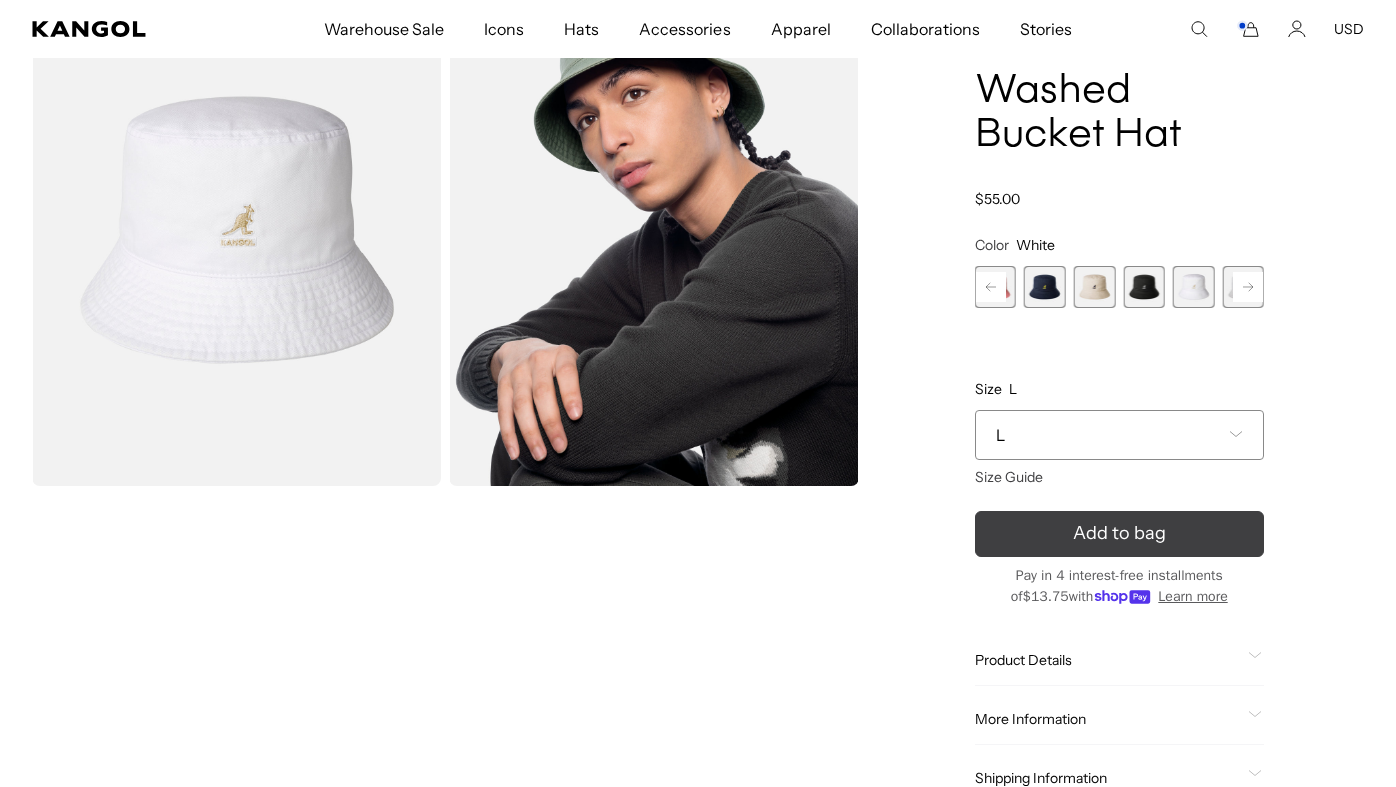 scroll, scrollTop: 0, scrollLeft: 0, axis: both 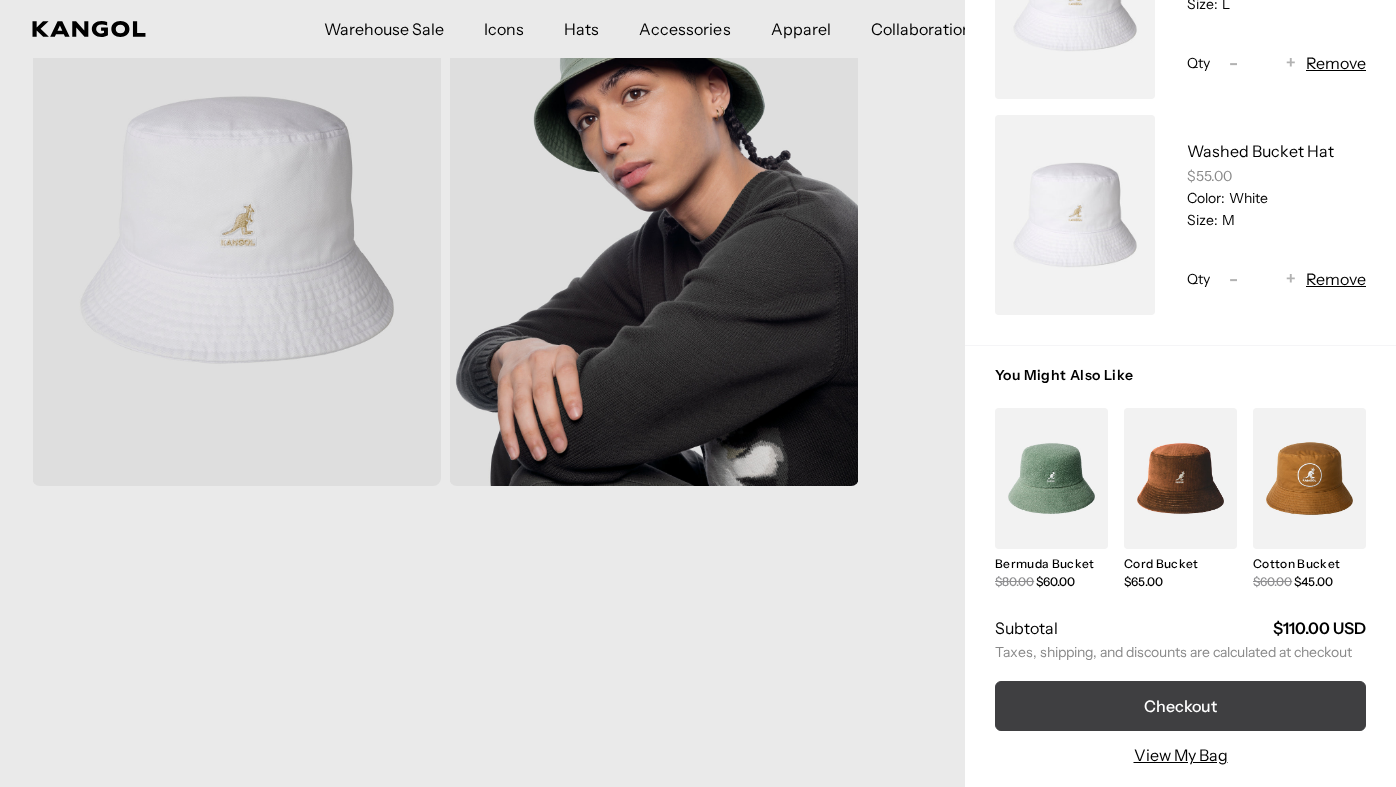 click on "Checkout" at bounding box center (1180, 706) 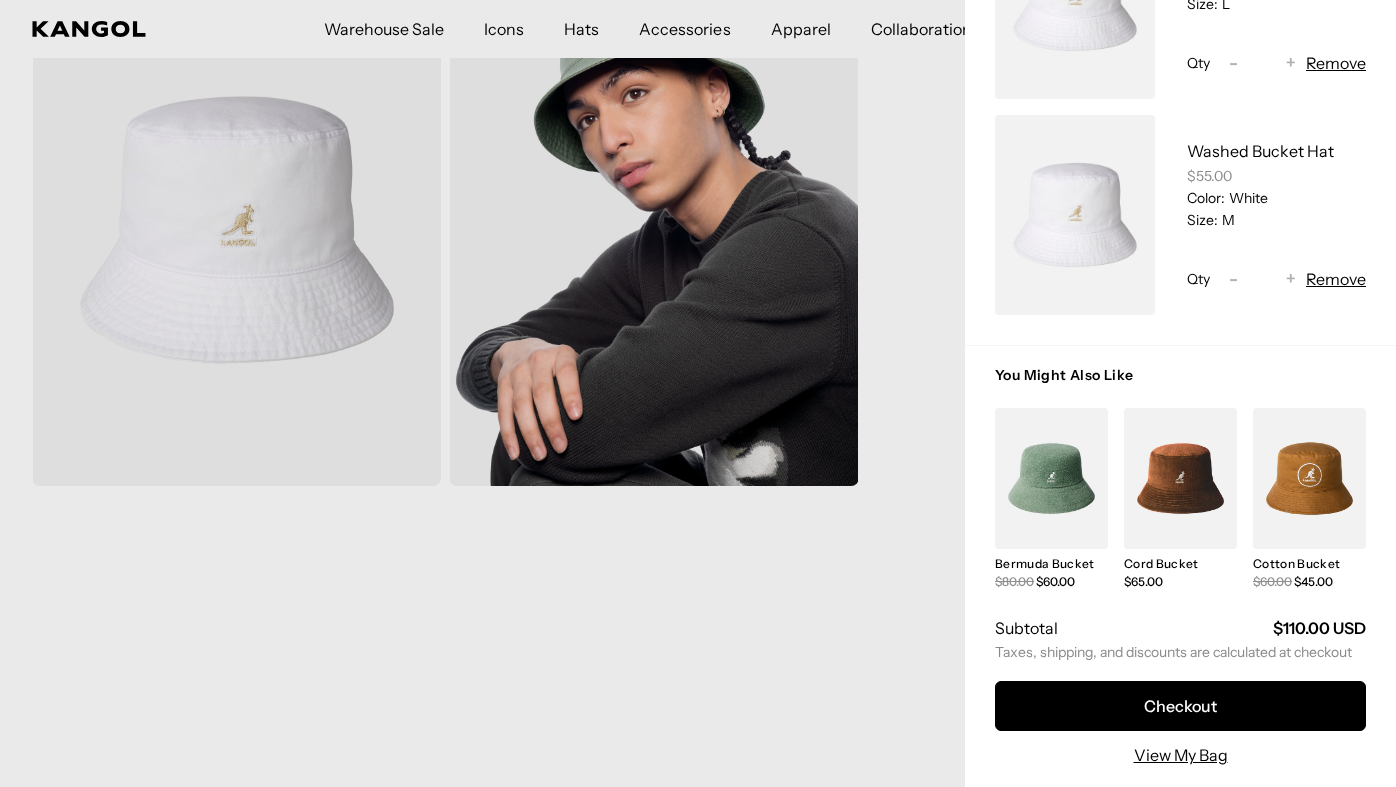 scroll, scrollTop: 0, scrollLeft: 0, axis: both 